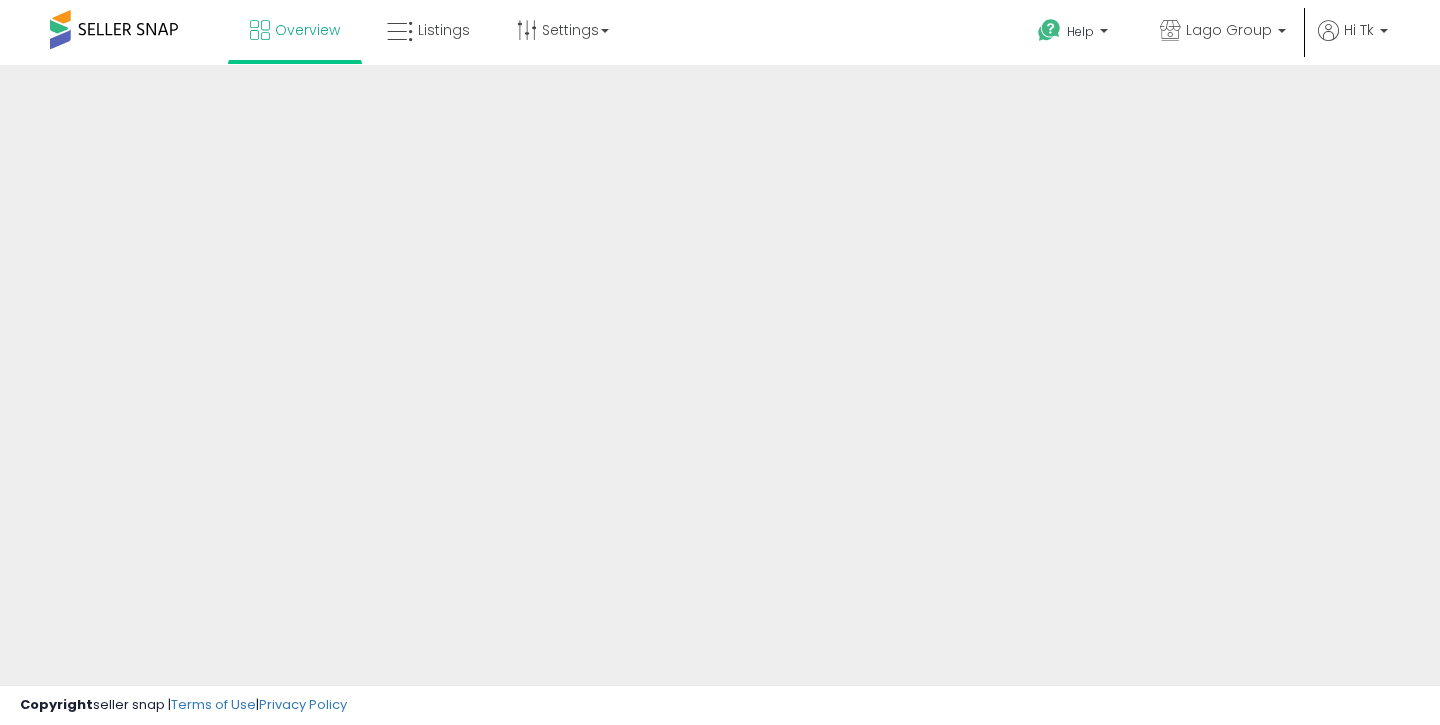 scroll, scrollTop: 0, scrollLeft: 0, axis: both 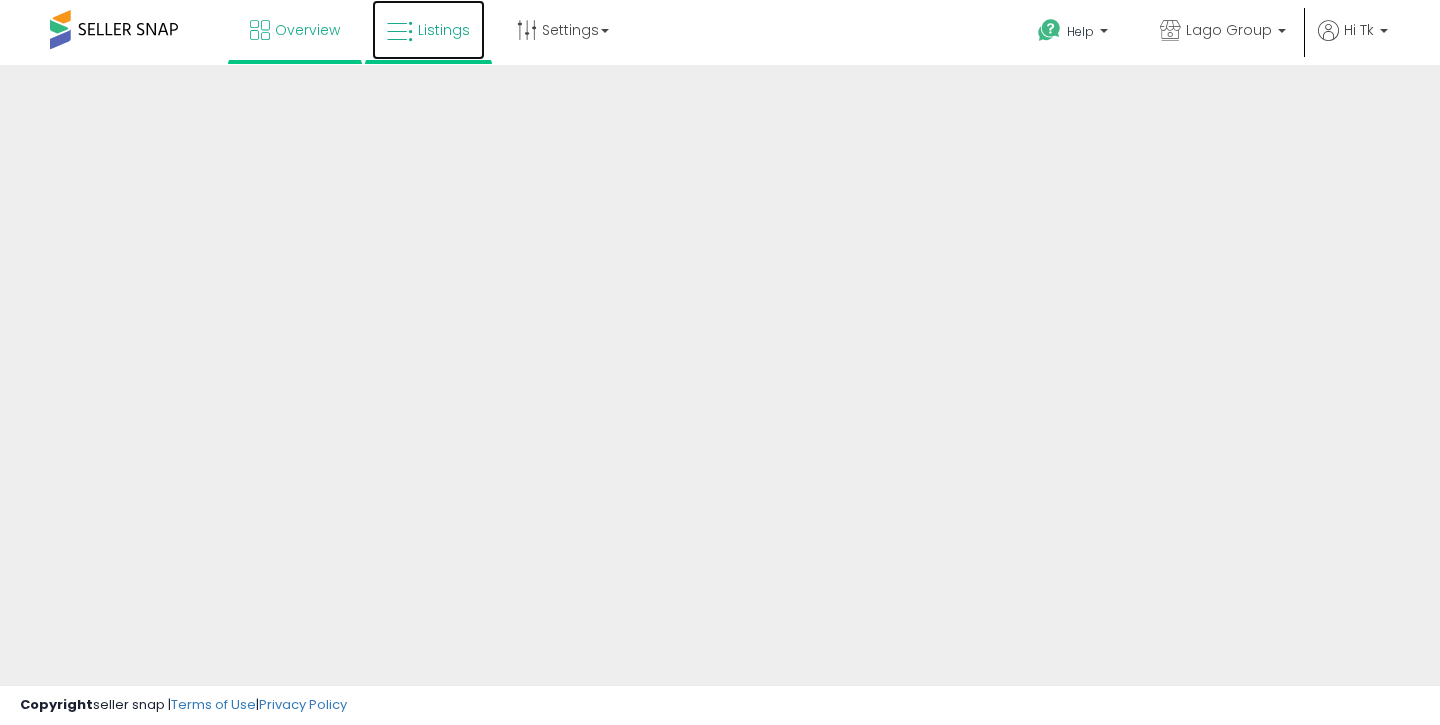 click on "Listings" at bounding box center [428, 30] 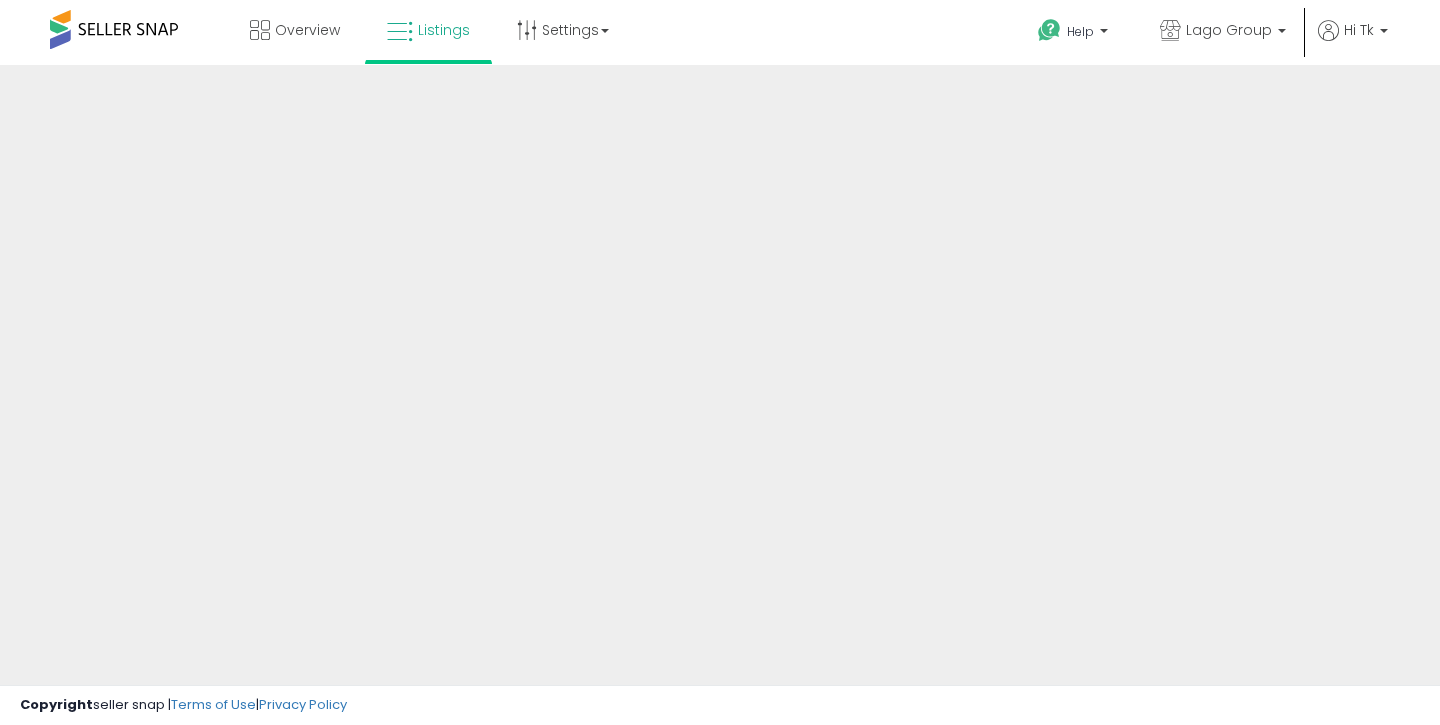 scroll, scrollTop: 0, scrollLeft: 0, axis: both 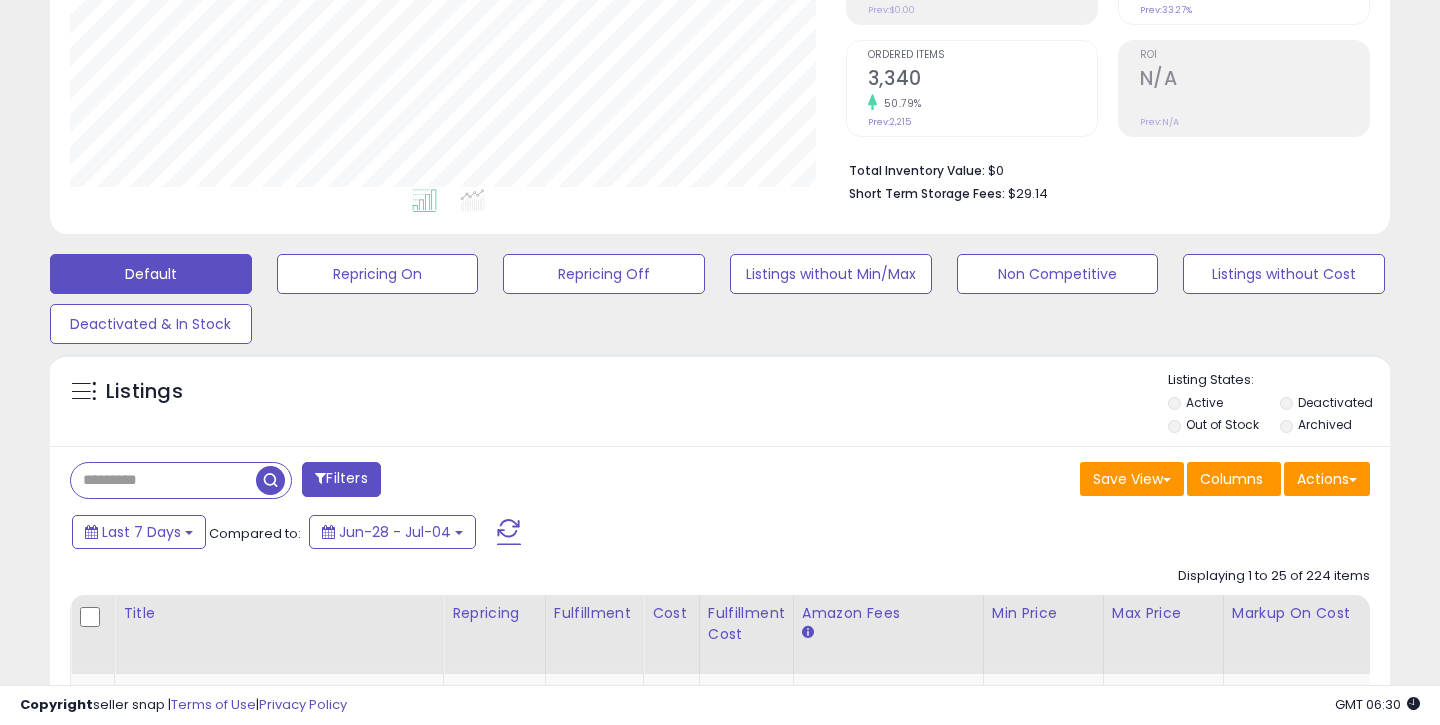 click at bounding box center (163, 480) 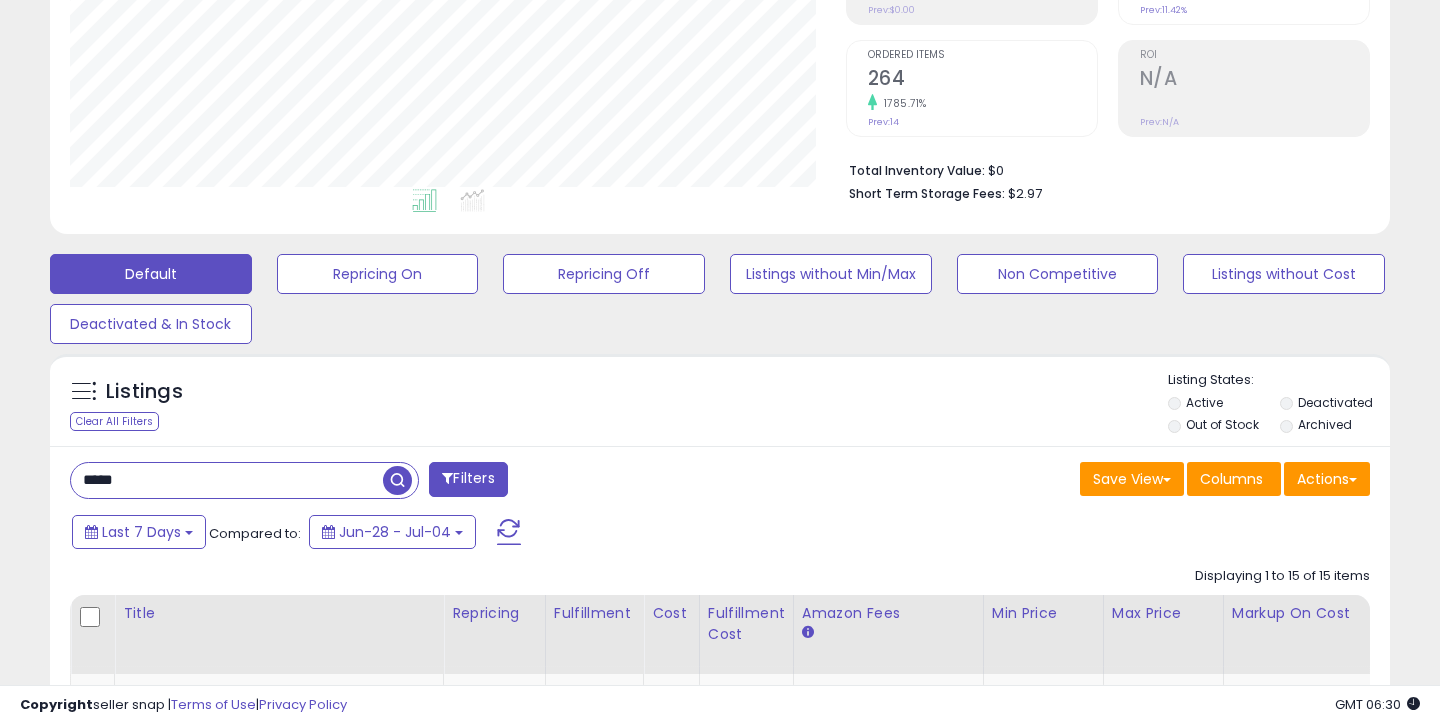 scroll, scrollTop: 999590, scrollLeft: 999224, axis: both 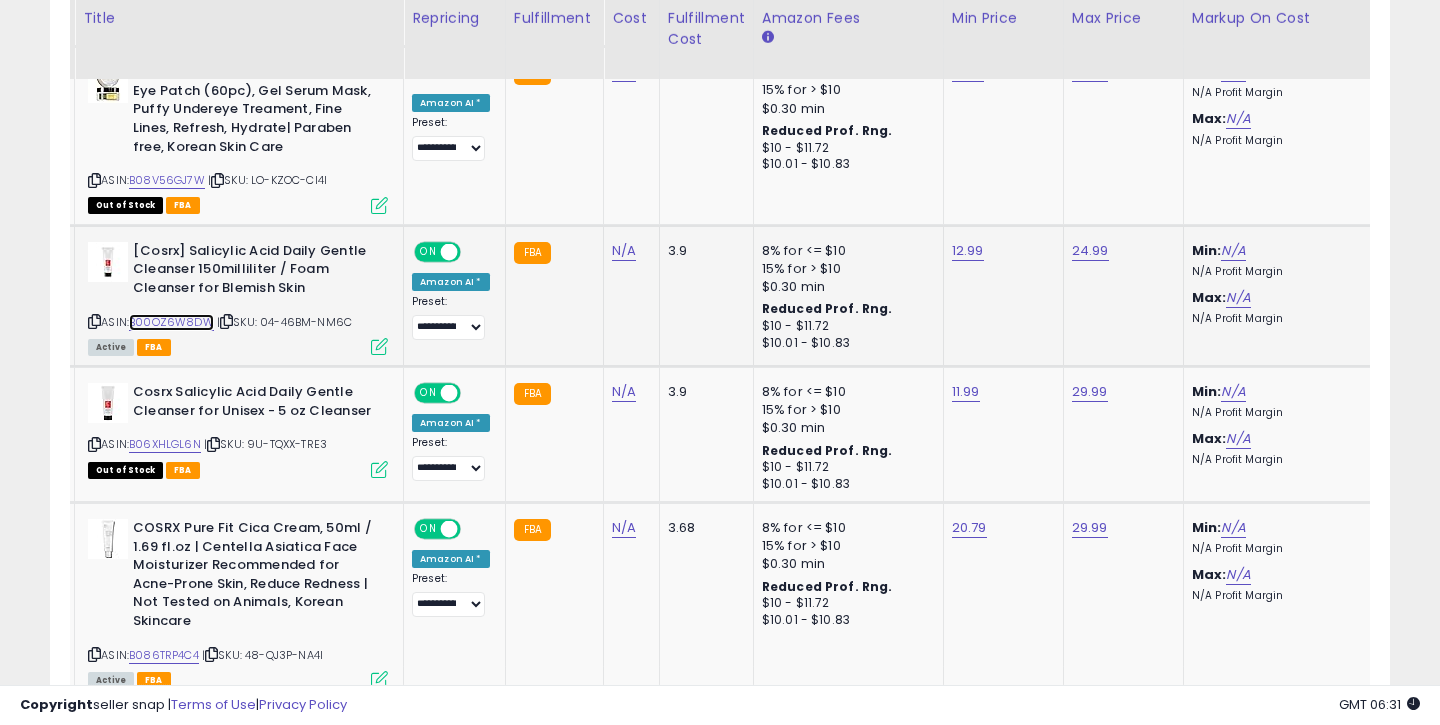 click on "B00OZ6W8DW" at bounding box center (171, 322) 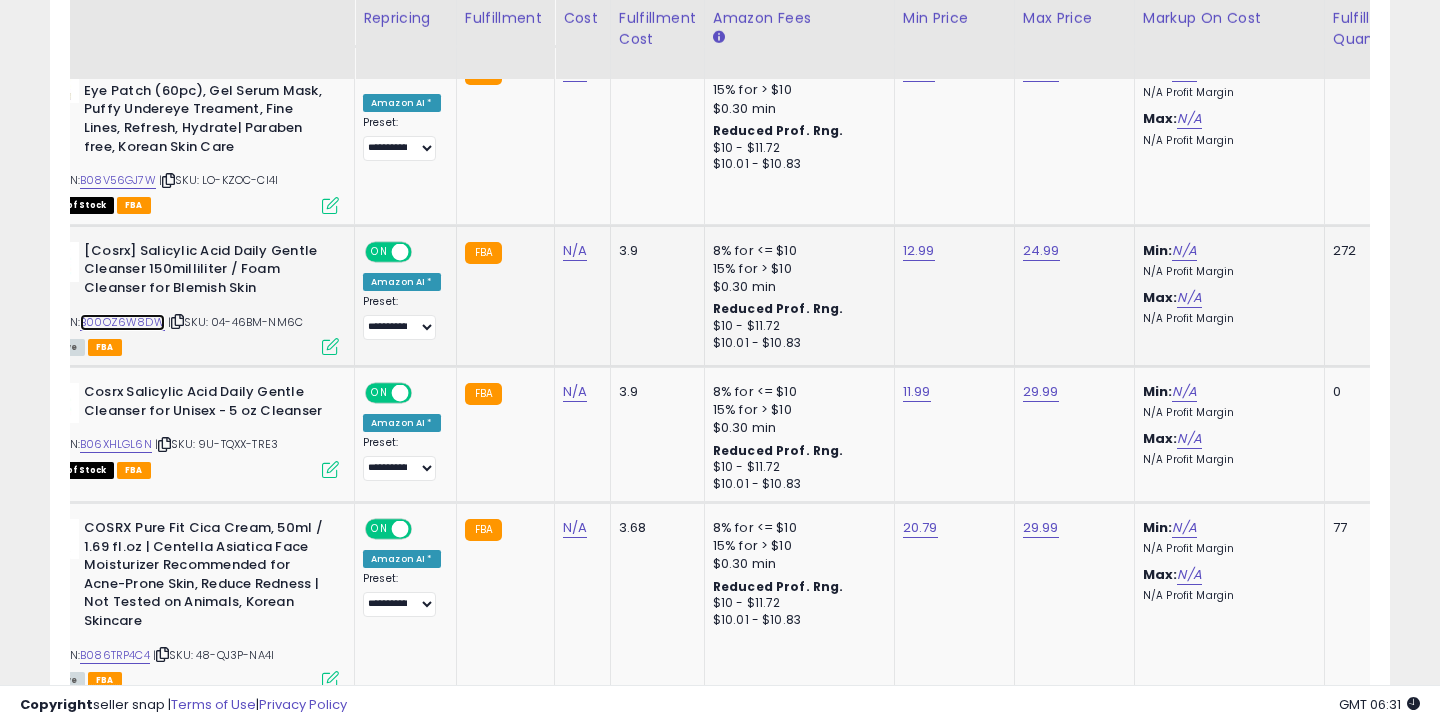 scroll, scrollTop: 0, scrollLeft: 124, axis: horizontal 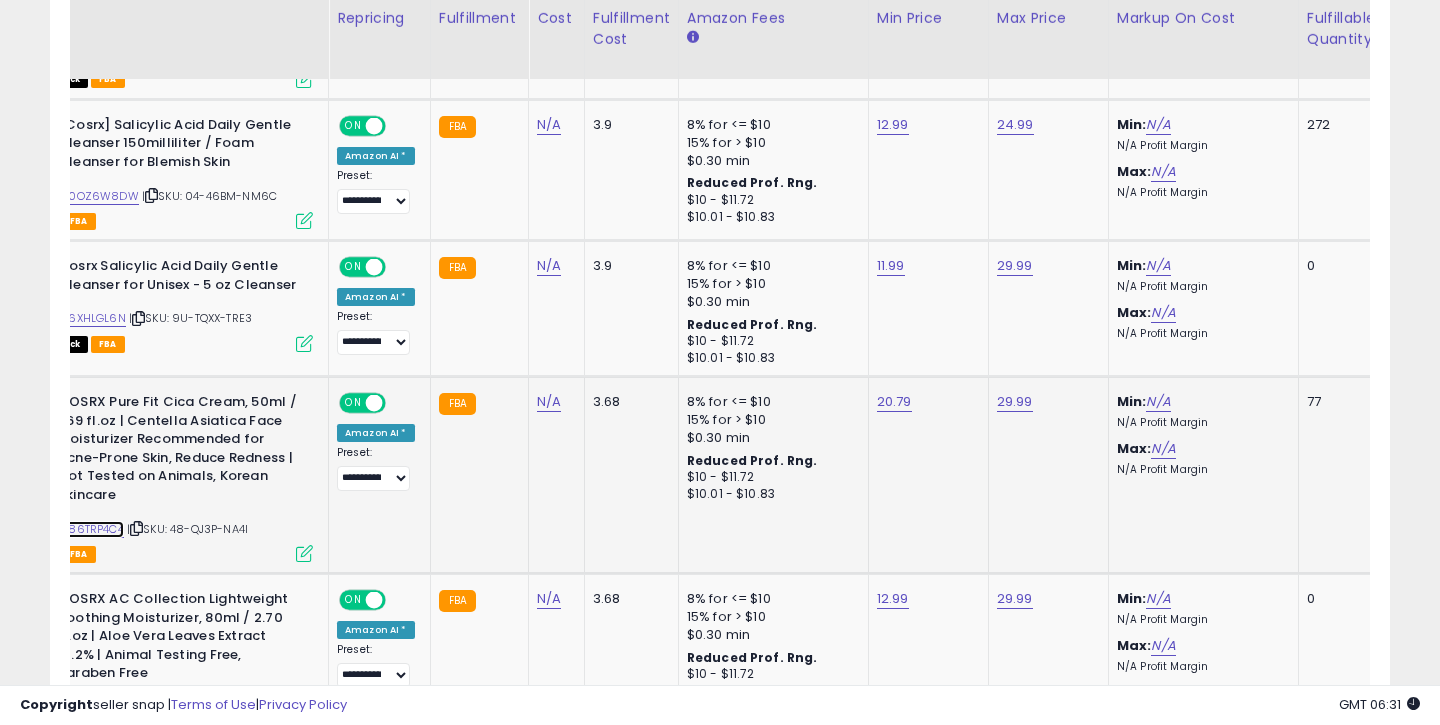 click on "B086TRP4C4" at bounding box center [89, 529] 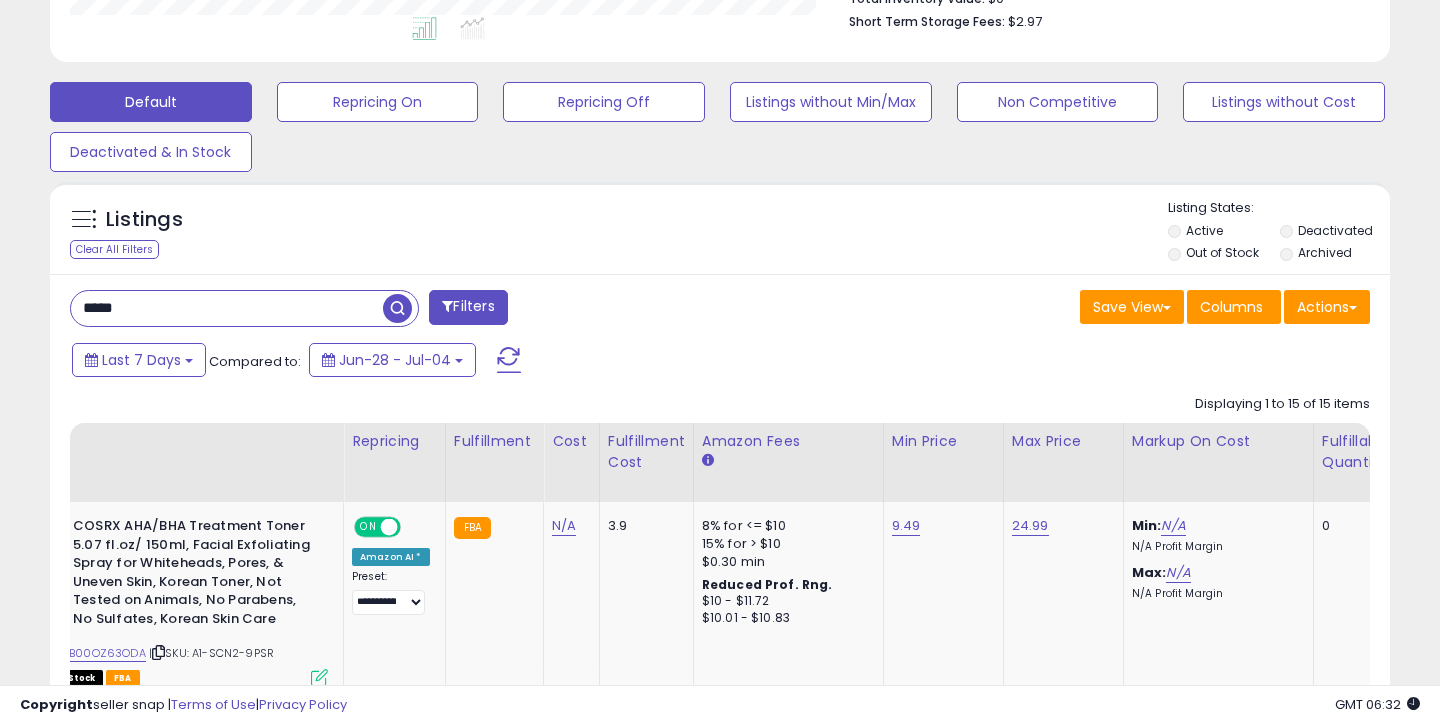 click on "*****" at bounding box center [227, 308] 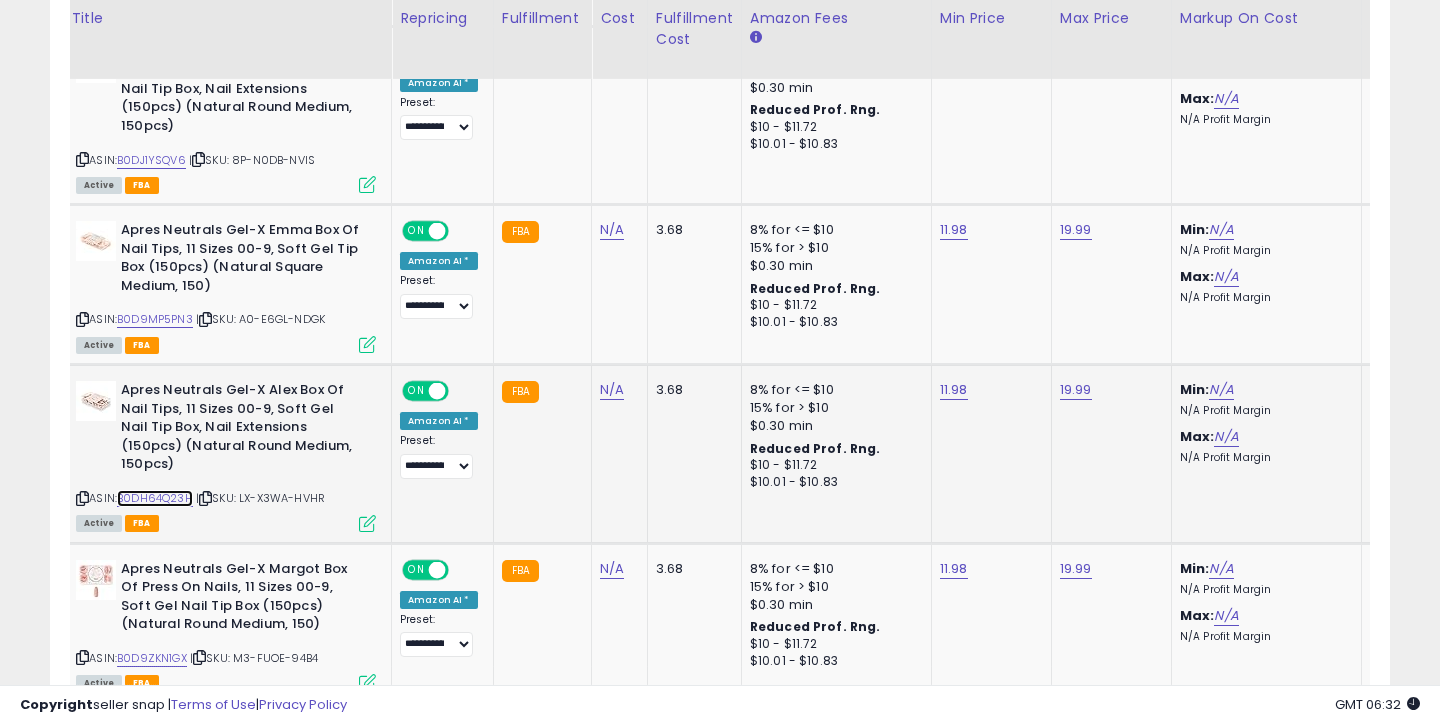 click on "B0DH64Q23H" at bounding box center [155, 498] 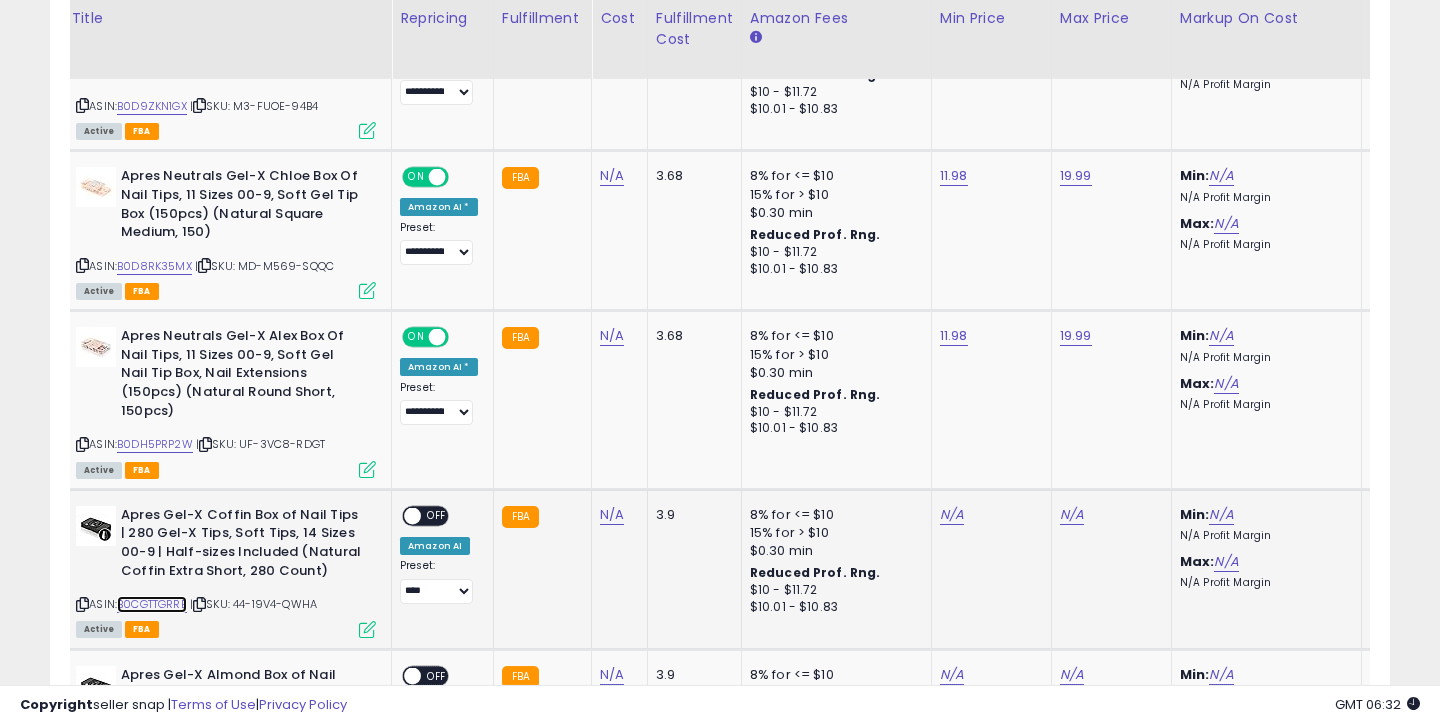 click on "B0CGTTGRRB" at bounding box center (152, 604) 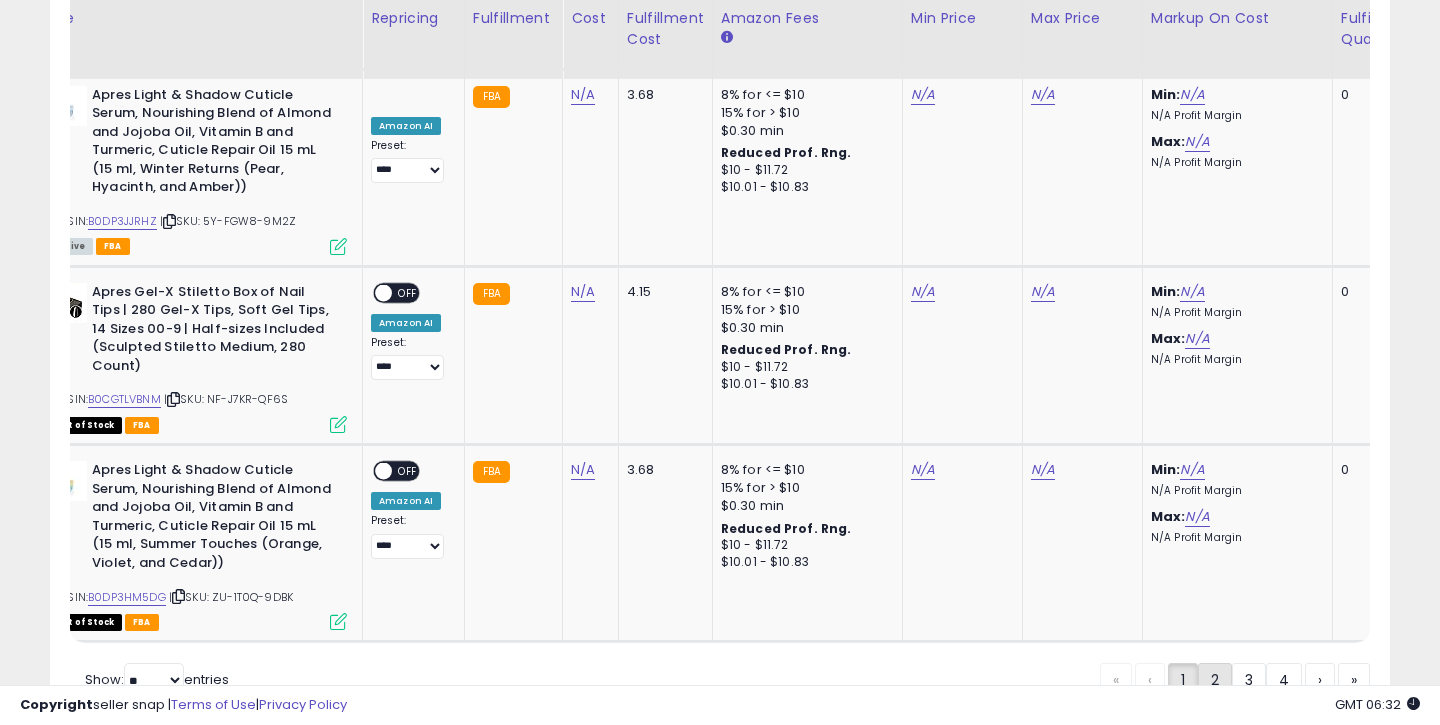 click on "2" 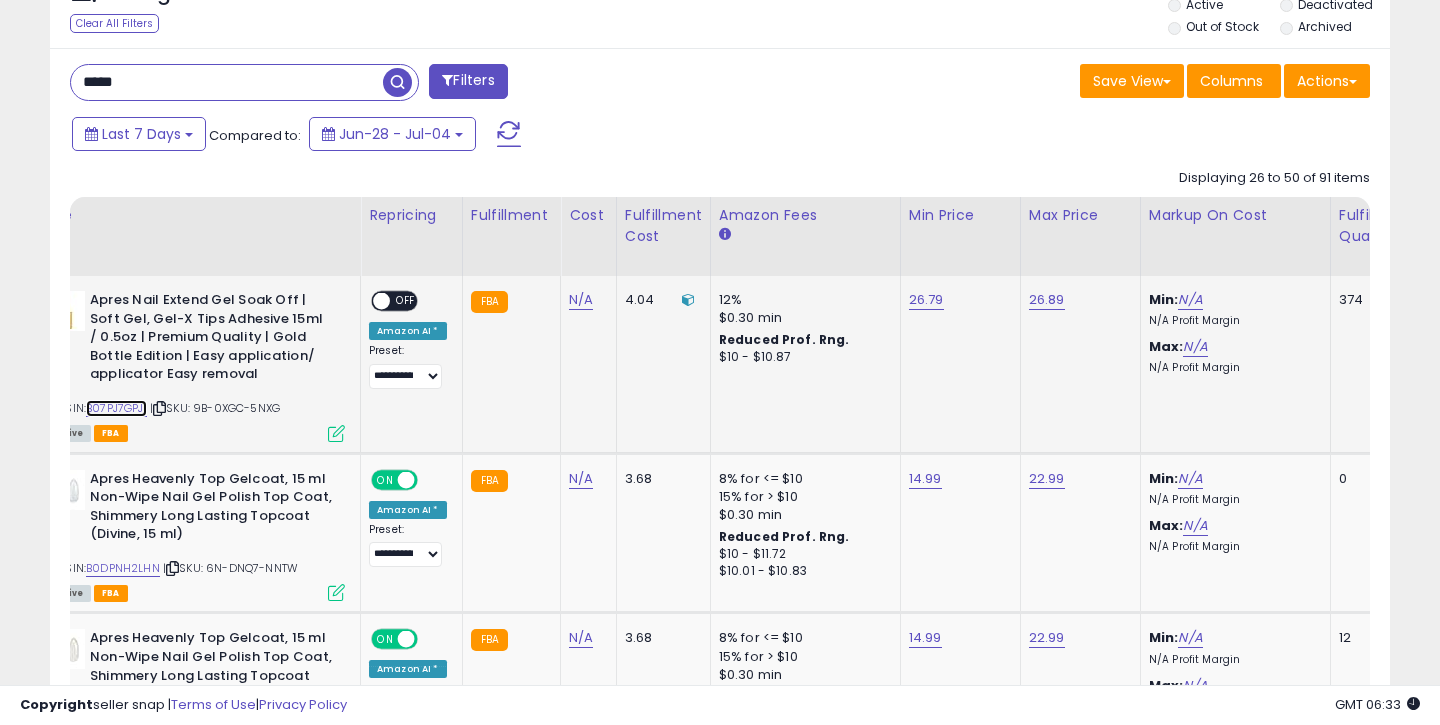 click on "B07PJ7GPJ1" at bounding box center (116, 408) 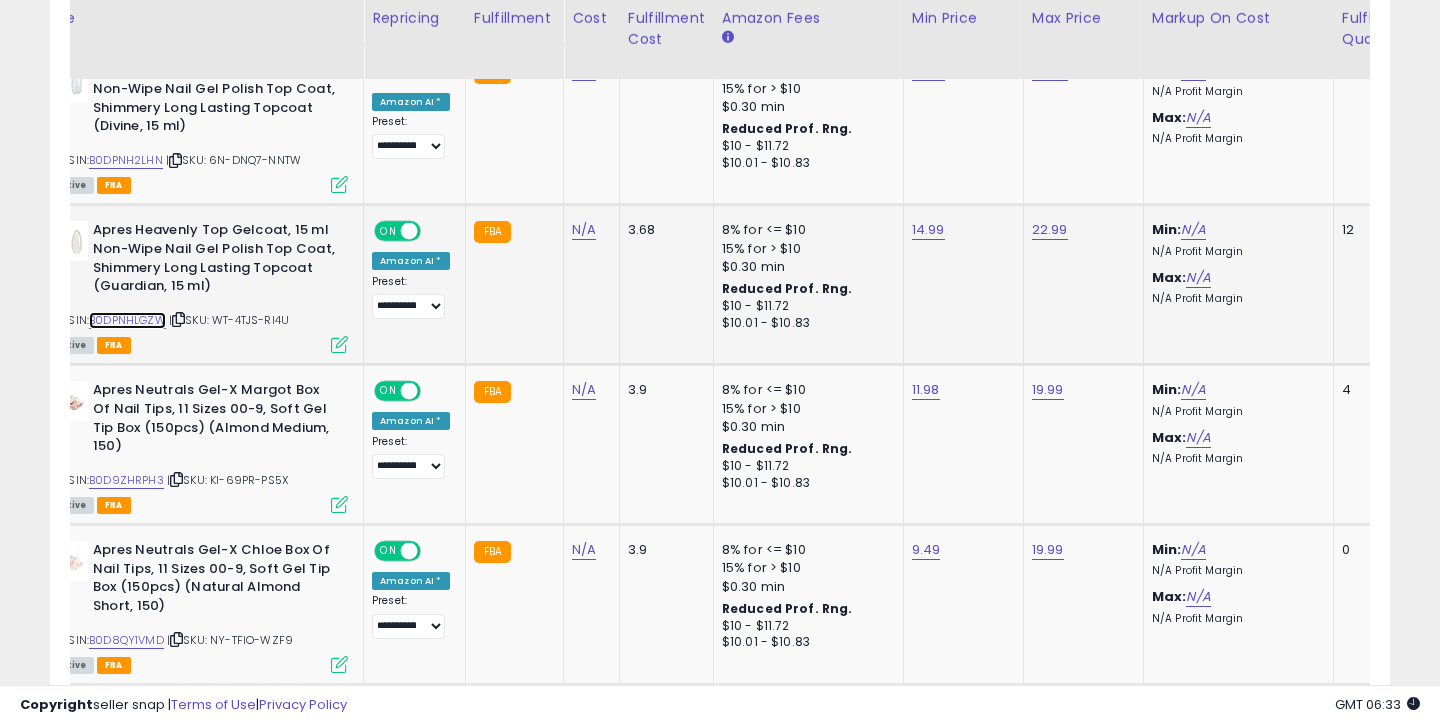 click on "B0DPNHLGZW" at bounding box center [127, 320] 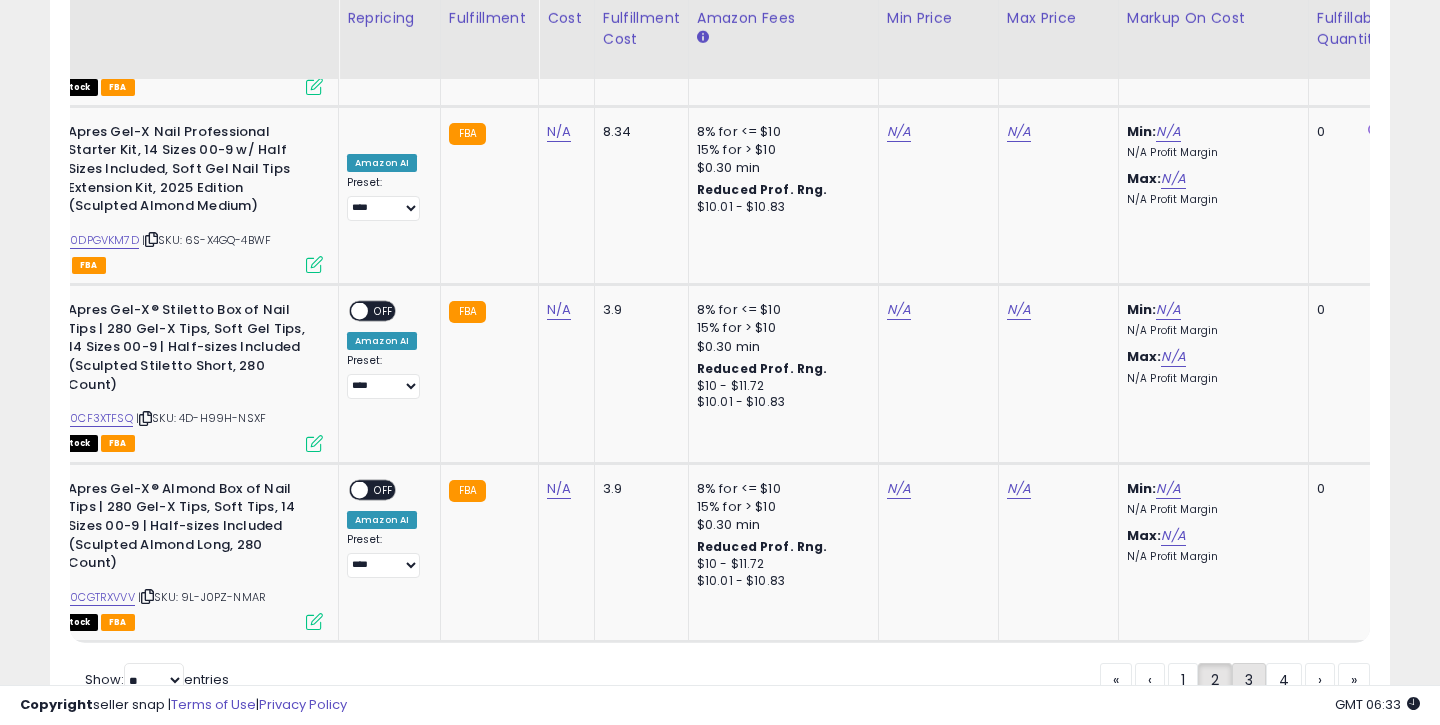 click on "3" 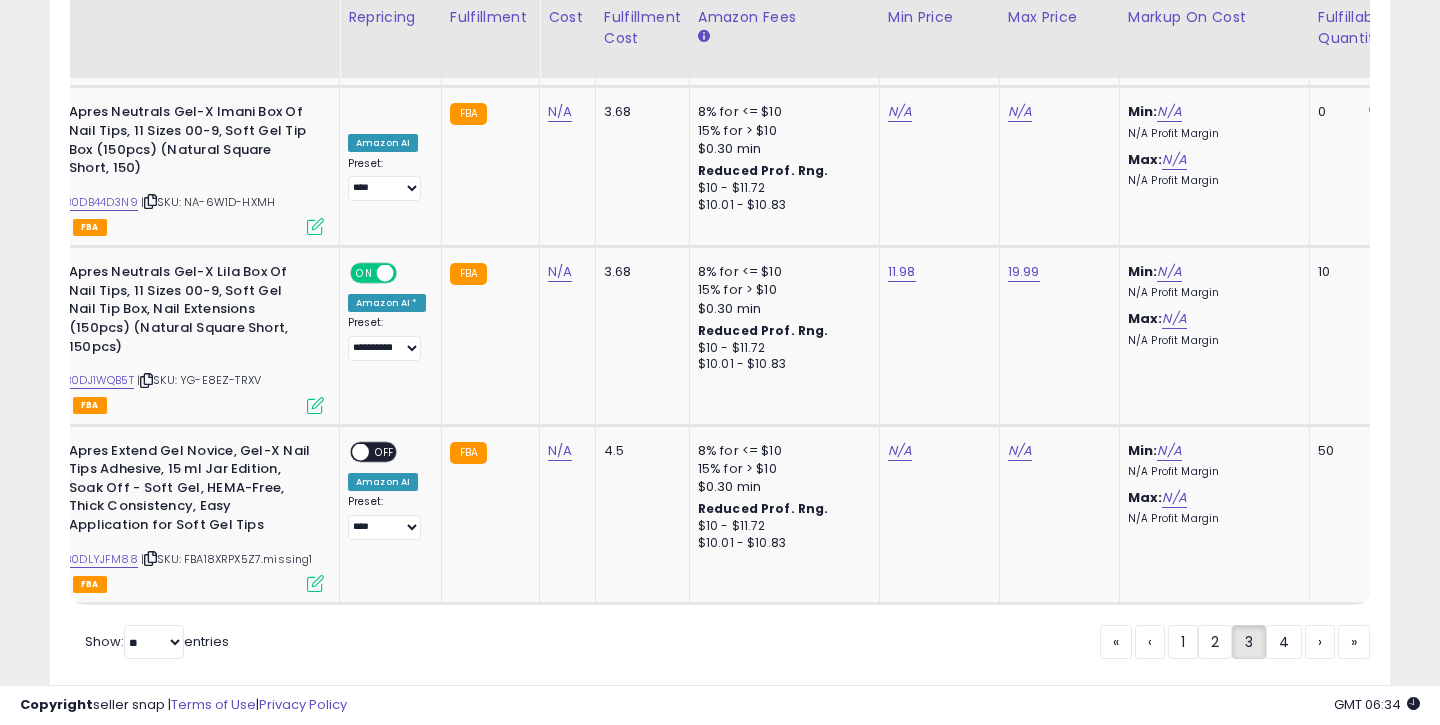 drag, startPoint x: 1282, startPoint y: 578, endPoint x: 1316, endPoint y: 386, distance: 194.98718 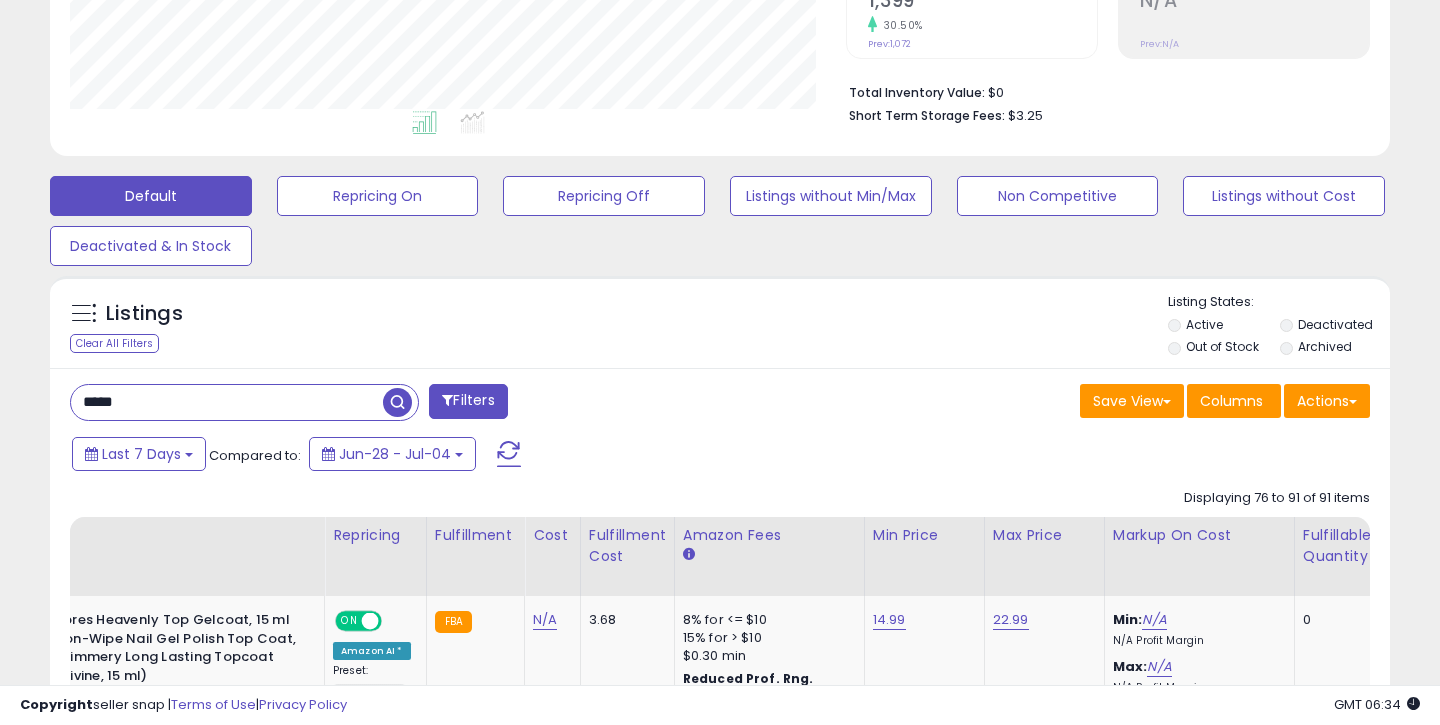 click on "*****" at bounding box center (227, 402) 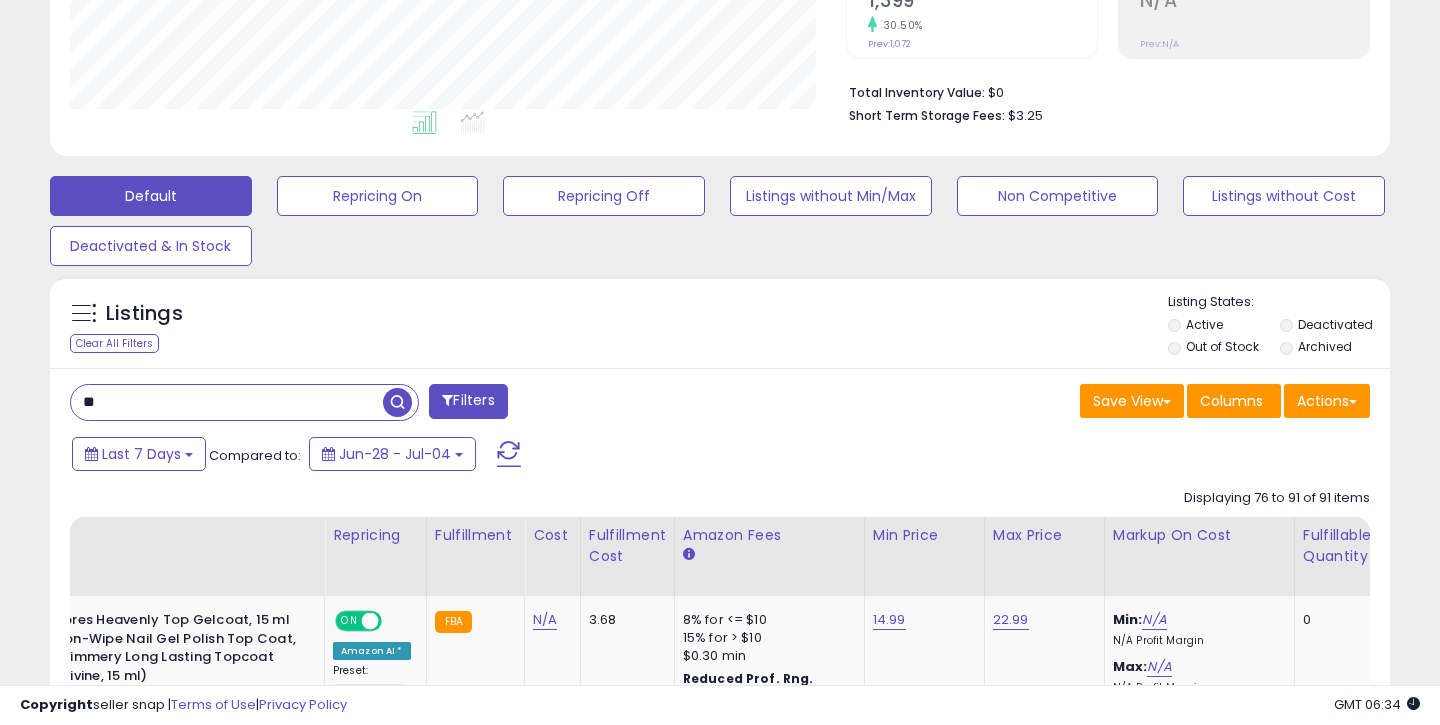 type on "*" 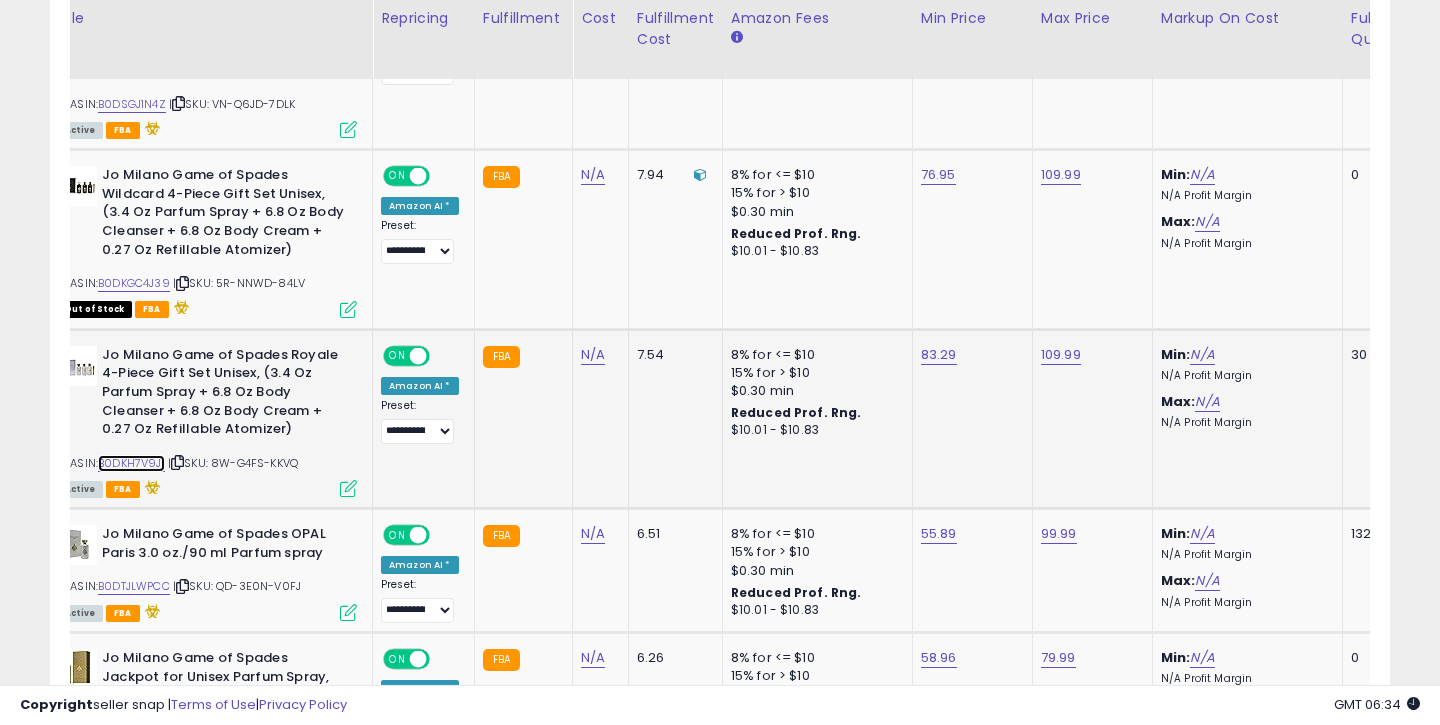 click on "B0DKH7V9J1" at bounding box center [131, 463] 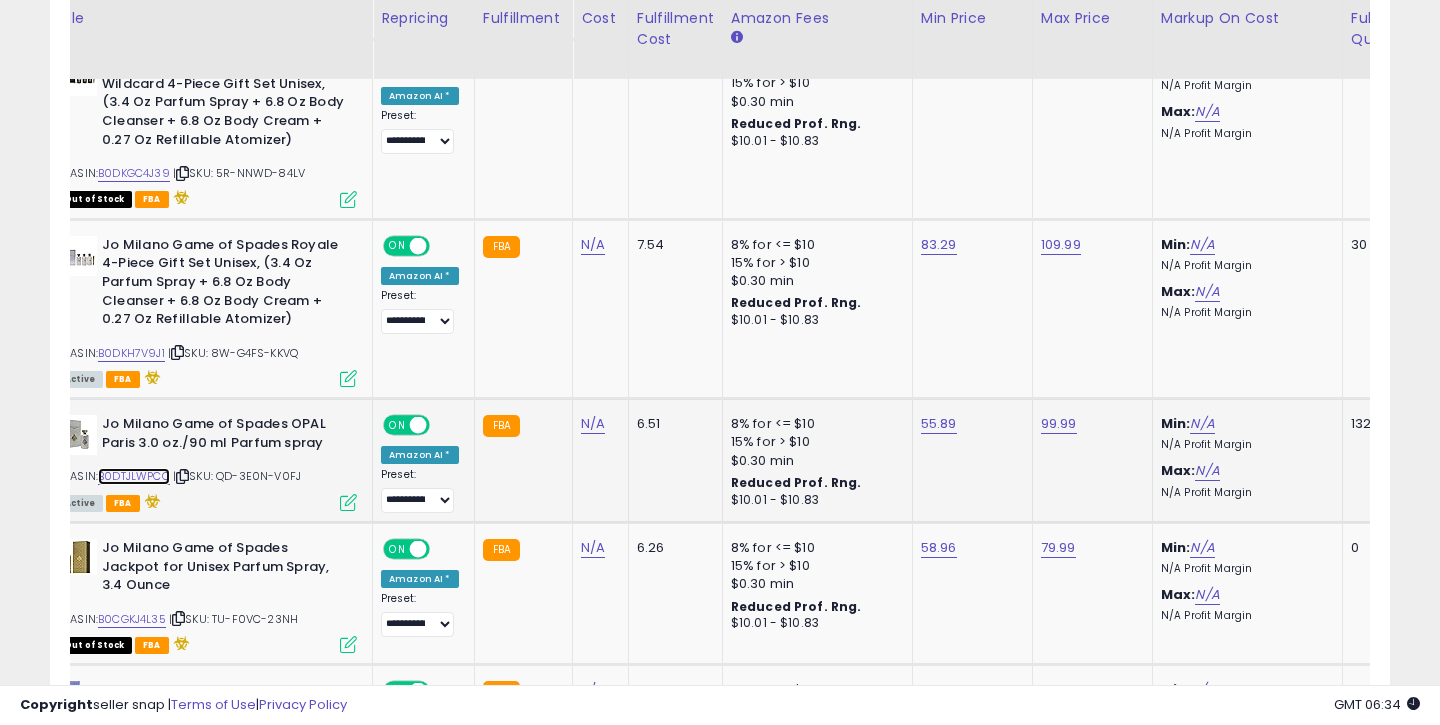 click on "B0DTJLWPCC" at bounding box center (134, 476) 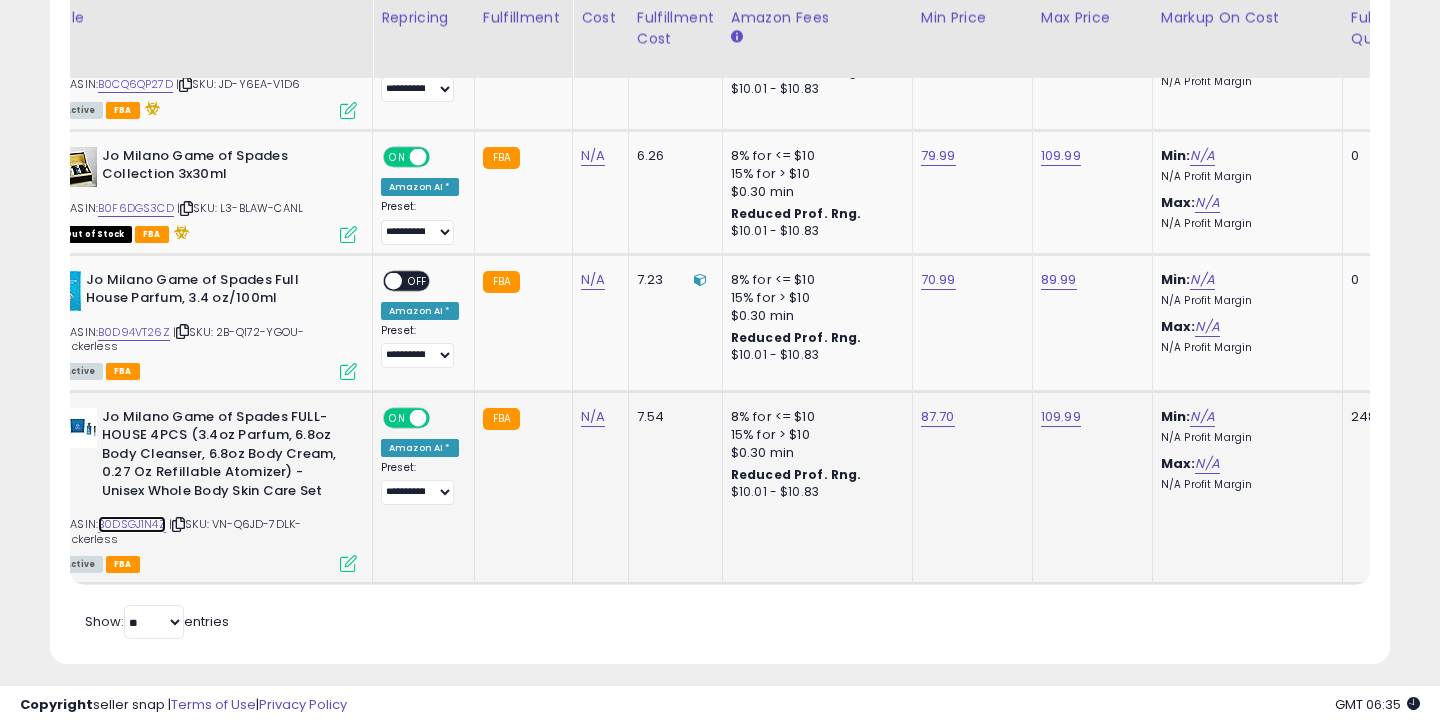 click on "B0DSGJ1N4Z" at bounding box center (132, 524) 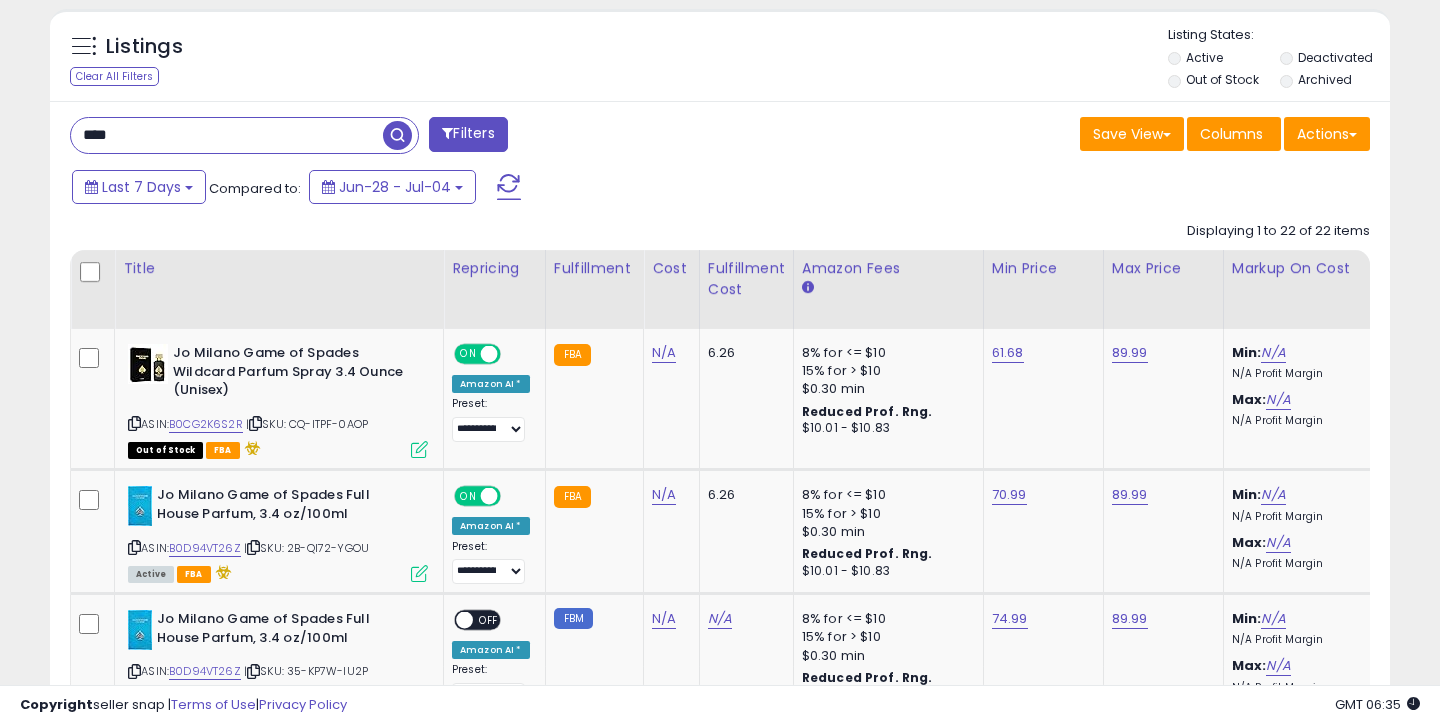 click on "****" at bounding box center [227, 135] 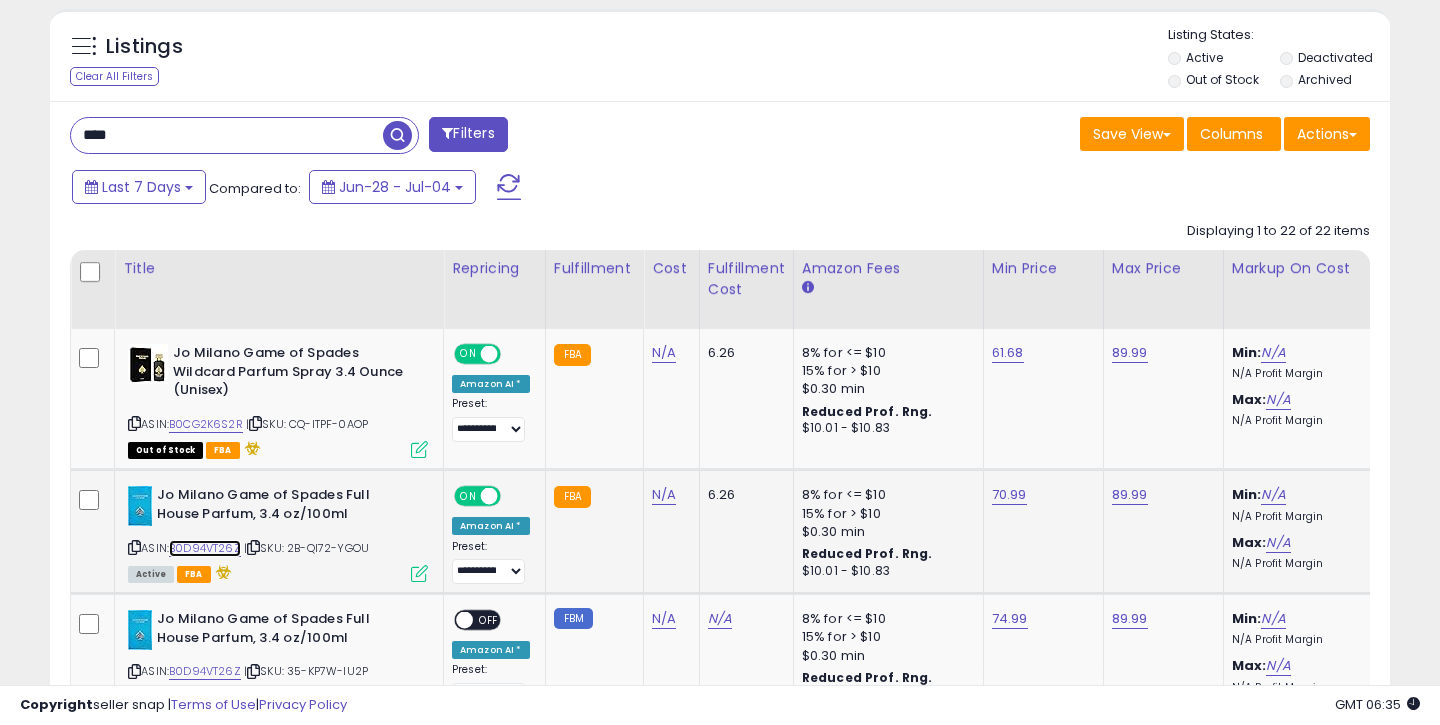 click on "B0D94VT26Z" at bounding box center [205, 548] 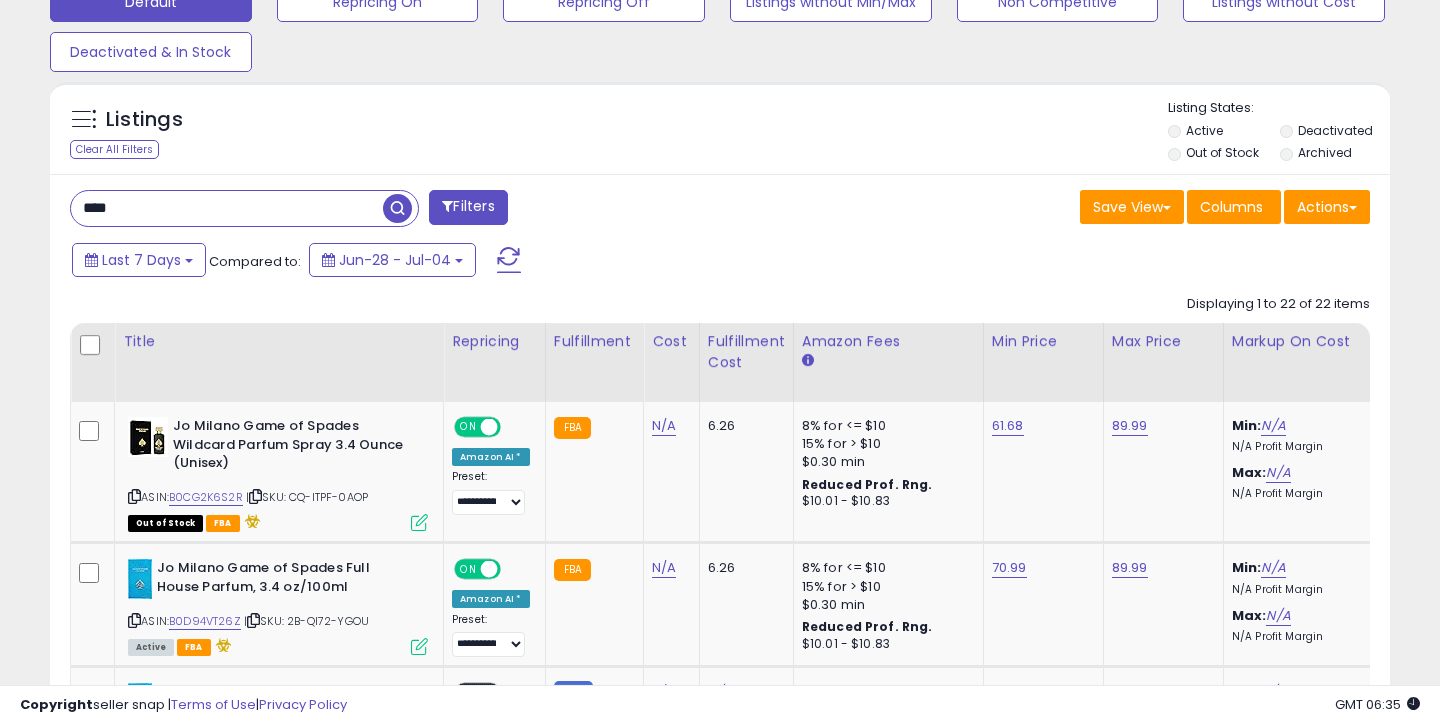 click on "****" at bounding box center [227, 208] 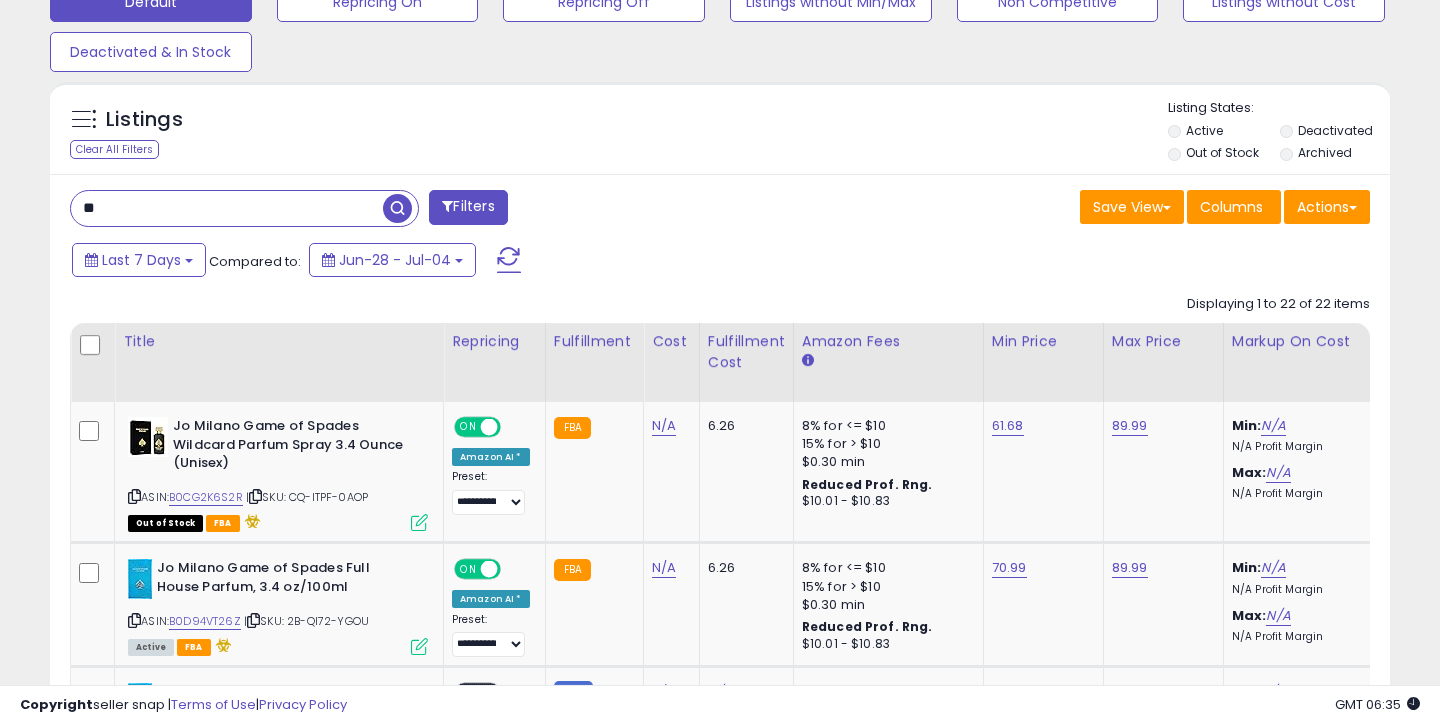 type on "*" 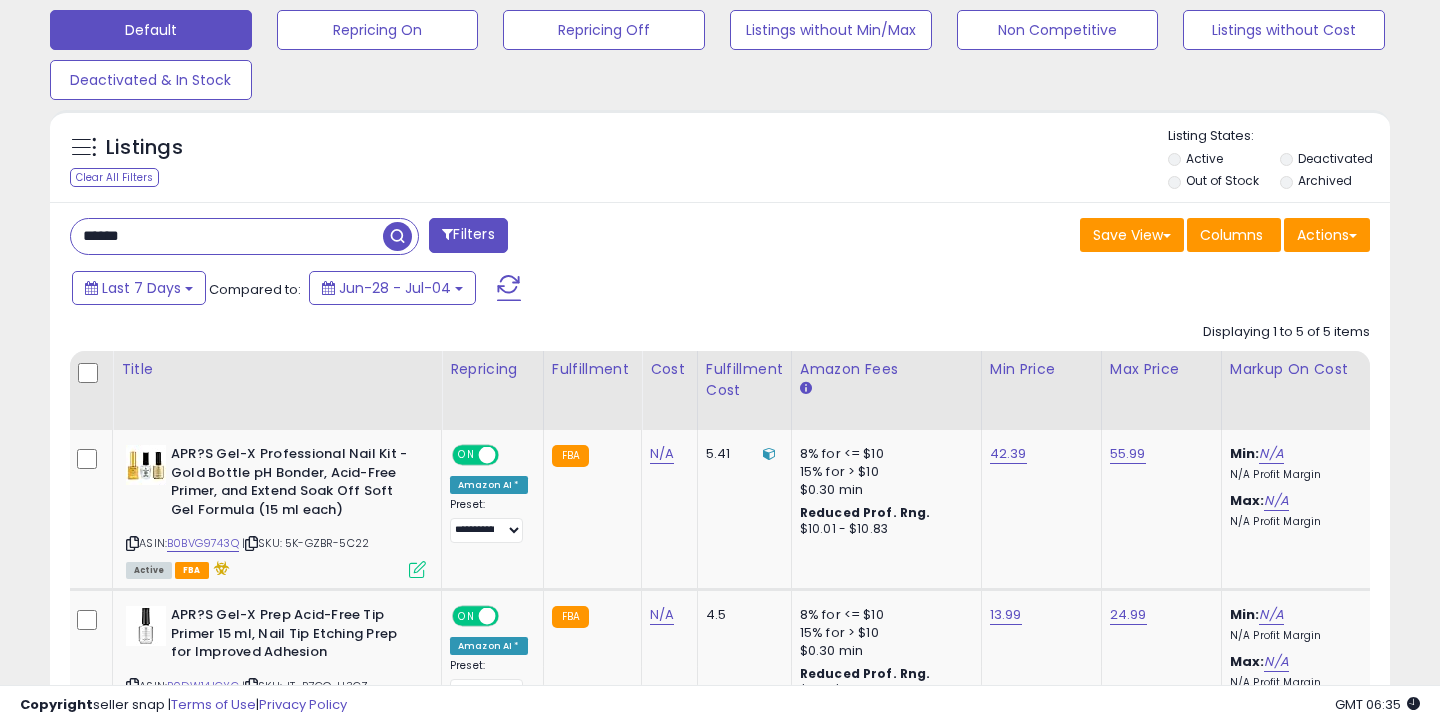 click on "******" at bounding box center [227, 236] 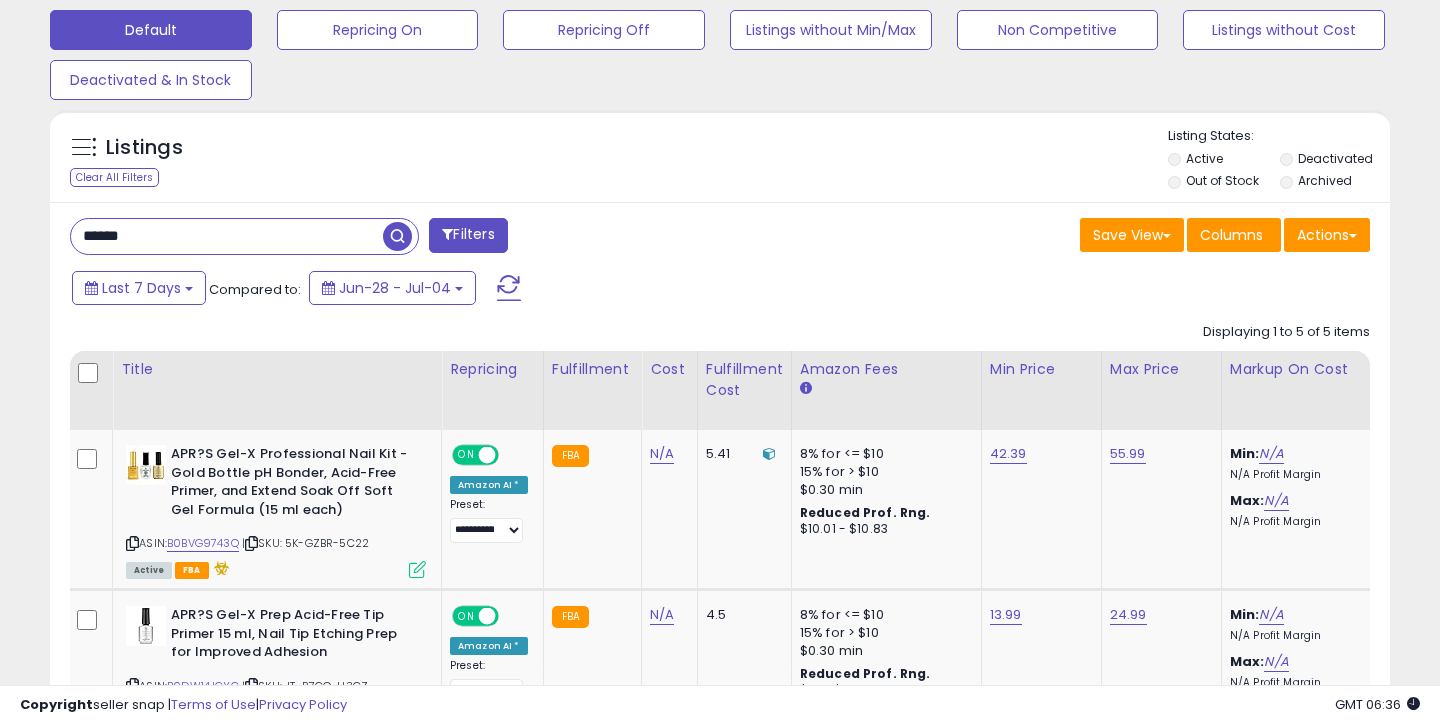 click on "******" at bounding box center [227, 236] 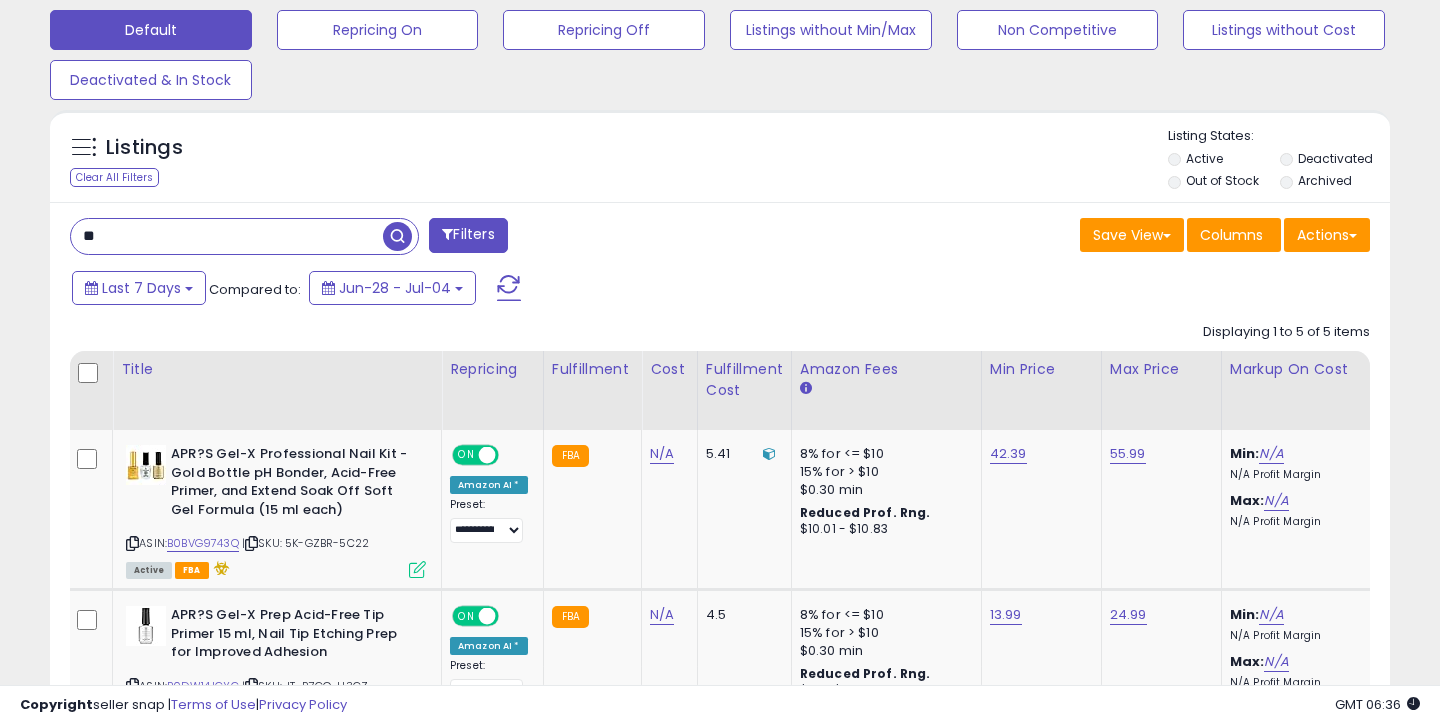 type on "*" 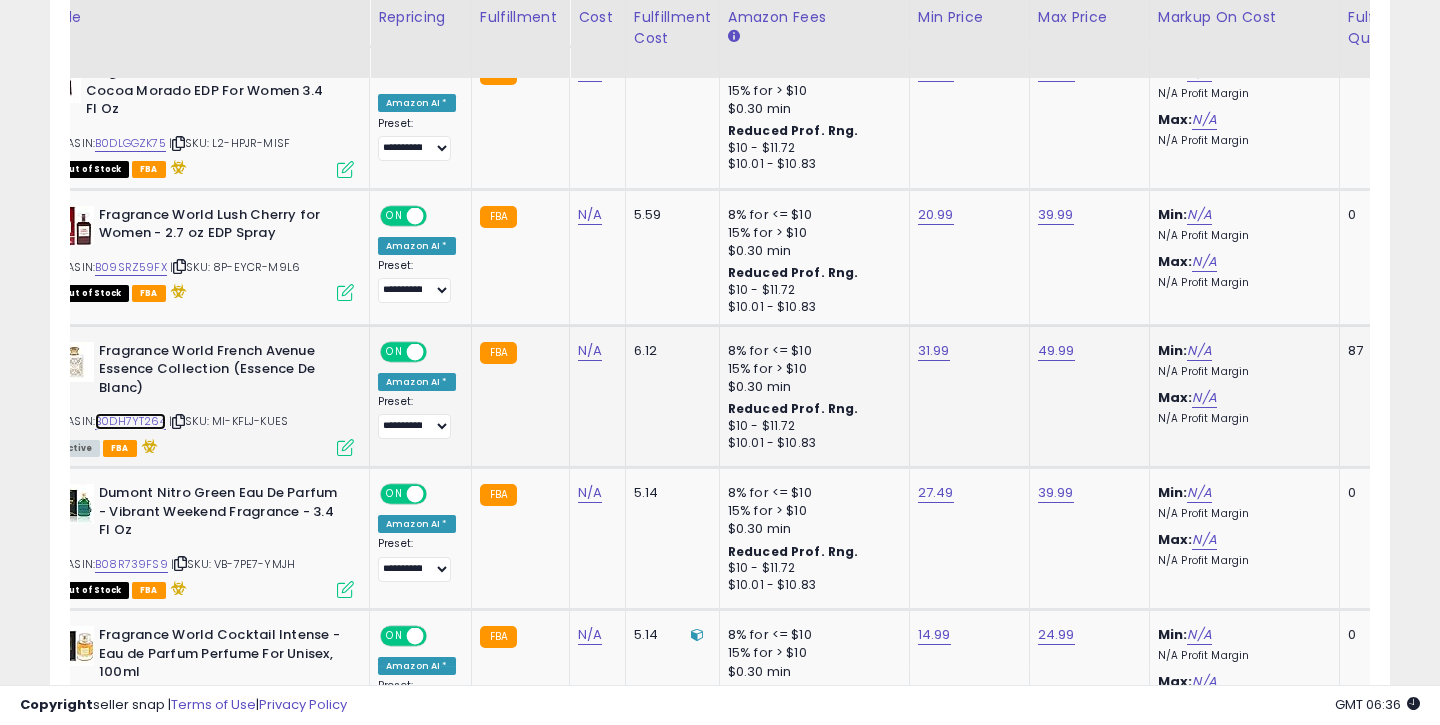 click on "B0DH7YT264" at bounding box center (130, 421) 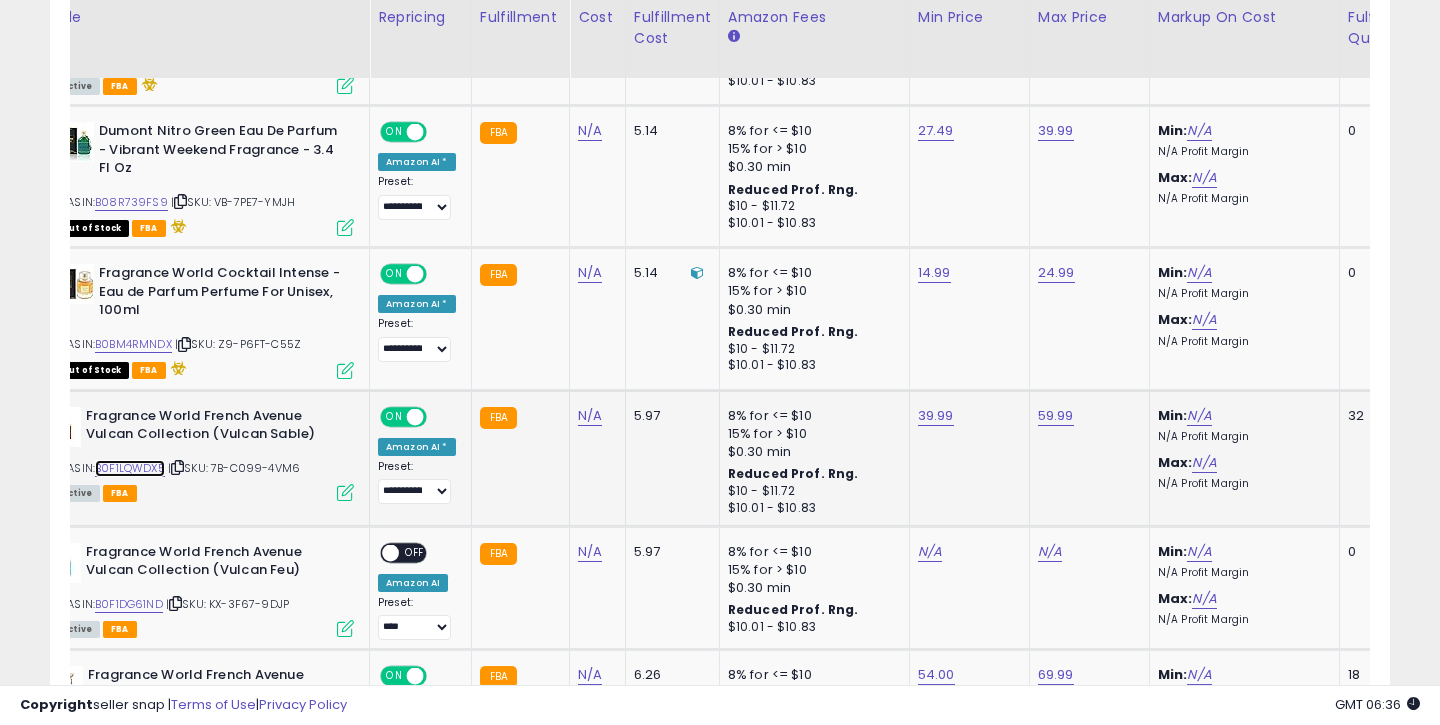 click on "B0F1LQWDX5" at bounding box center (130, 468) 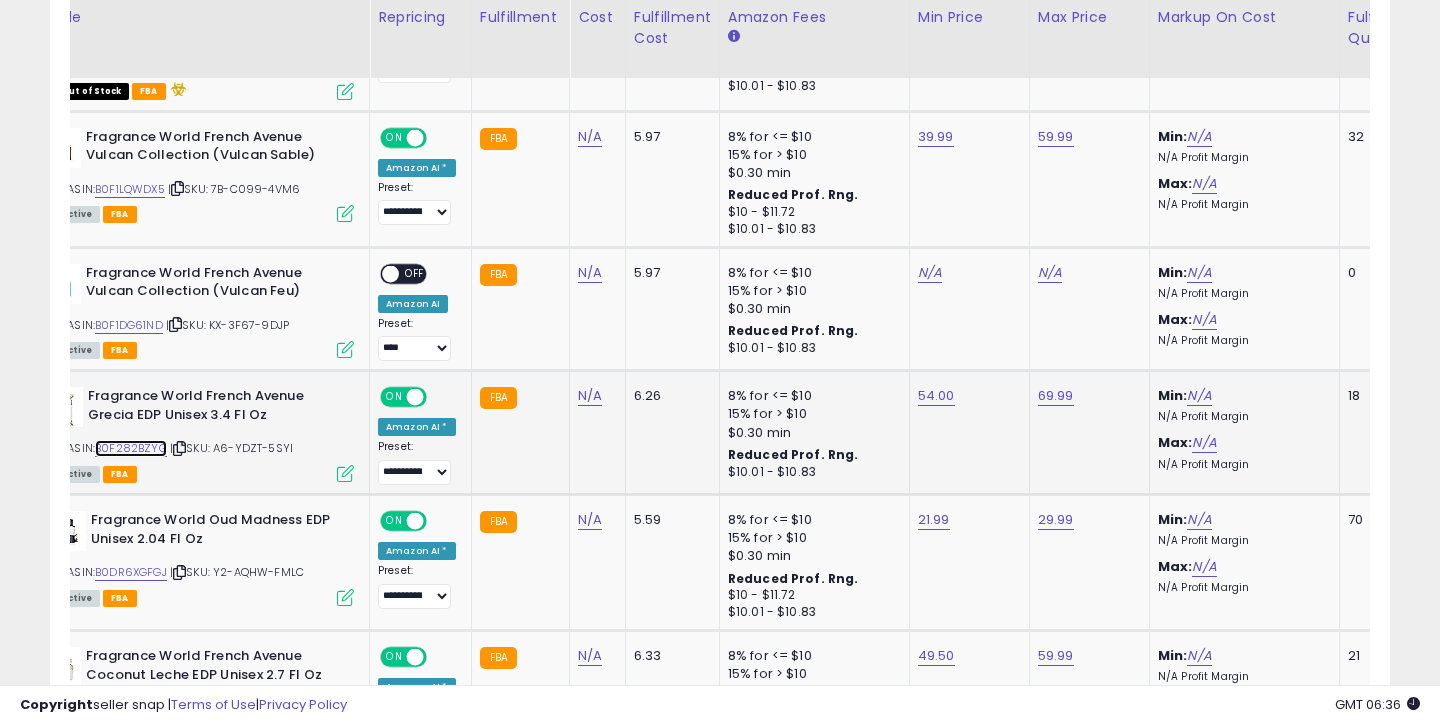 click on "B0F282BZYG" at bounding box center (131, 448) 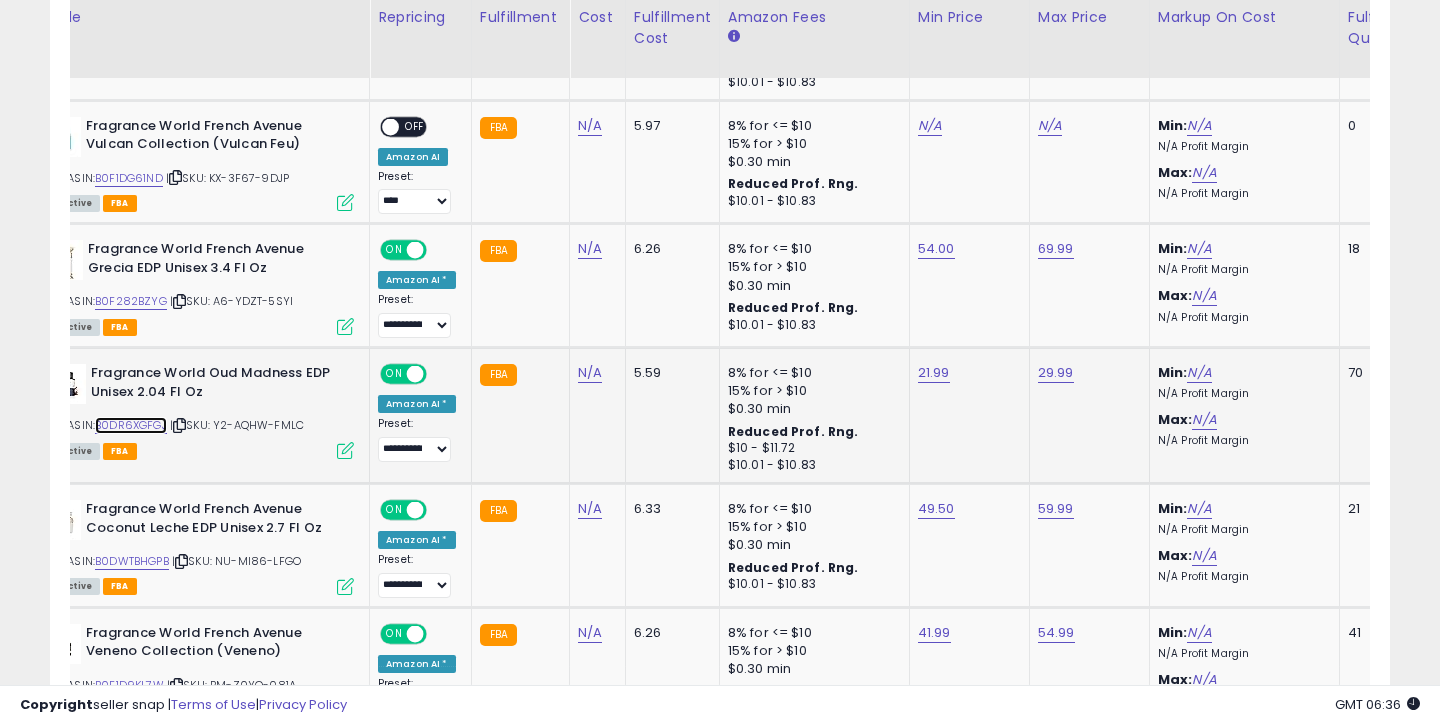 click on "B0DR6XGFGJ" at bounding box center [131, 425] 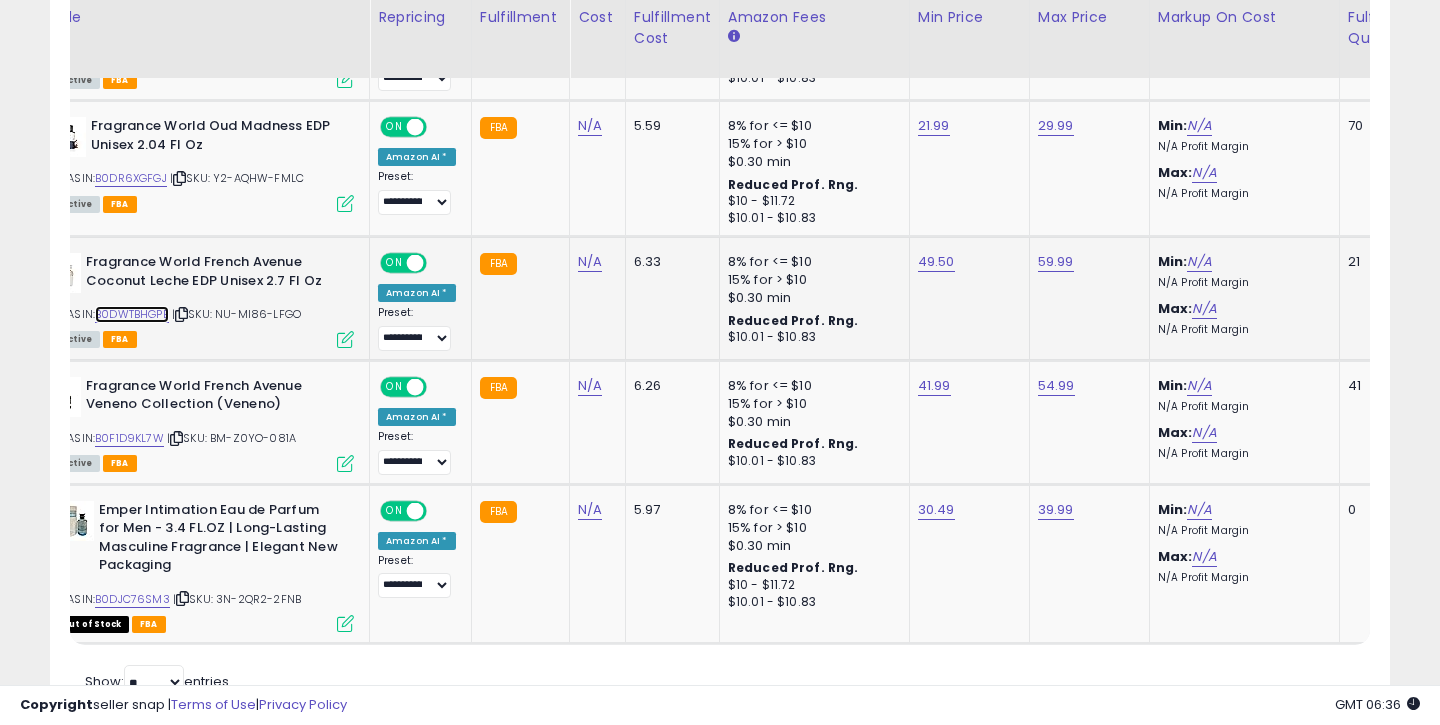 click on "B0DWTBHGPB" at bounding box center (132, 314) 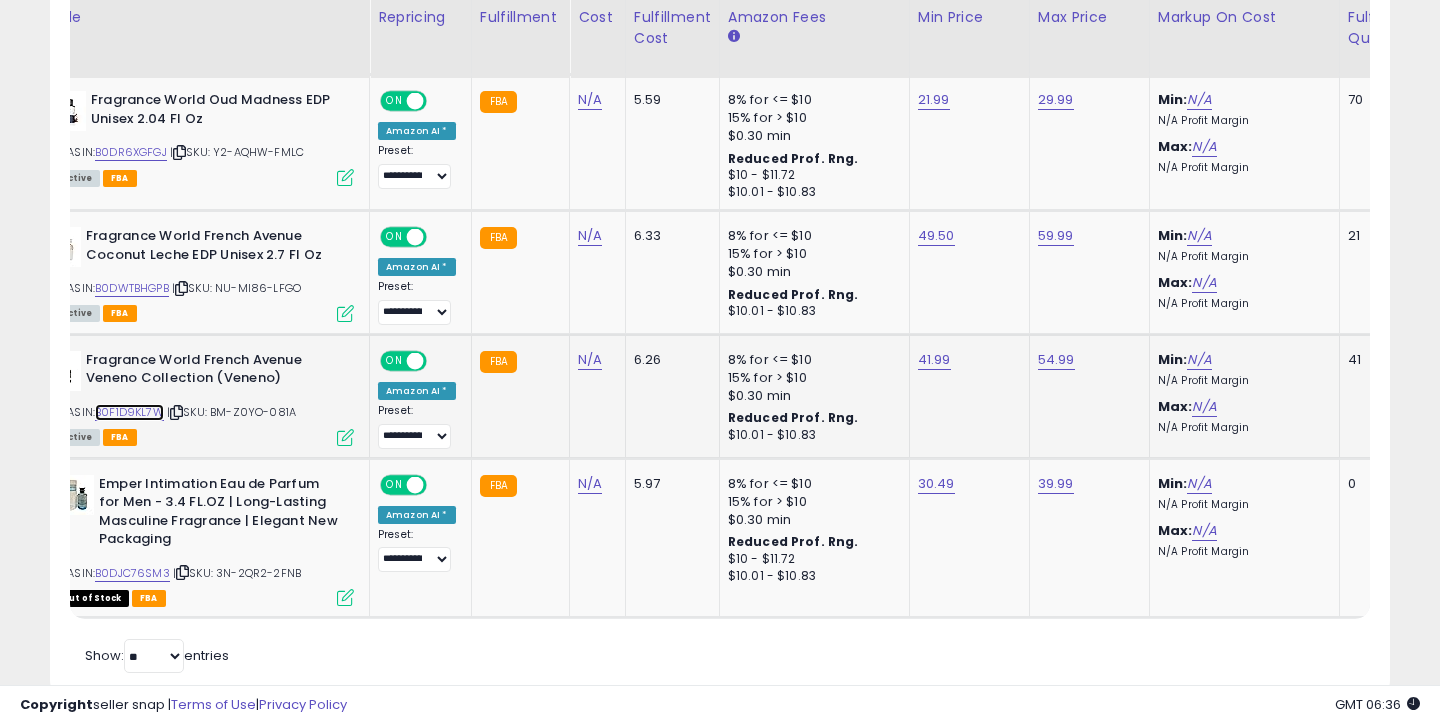 click on "B0F1D9KL7W" at bounding box center [129, 412] 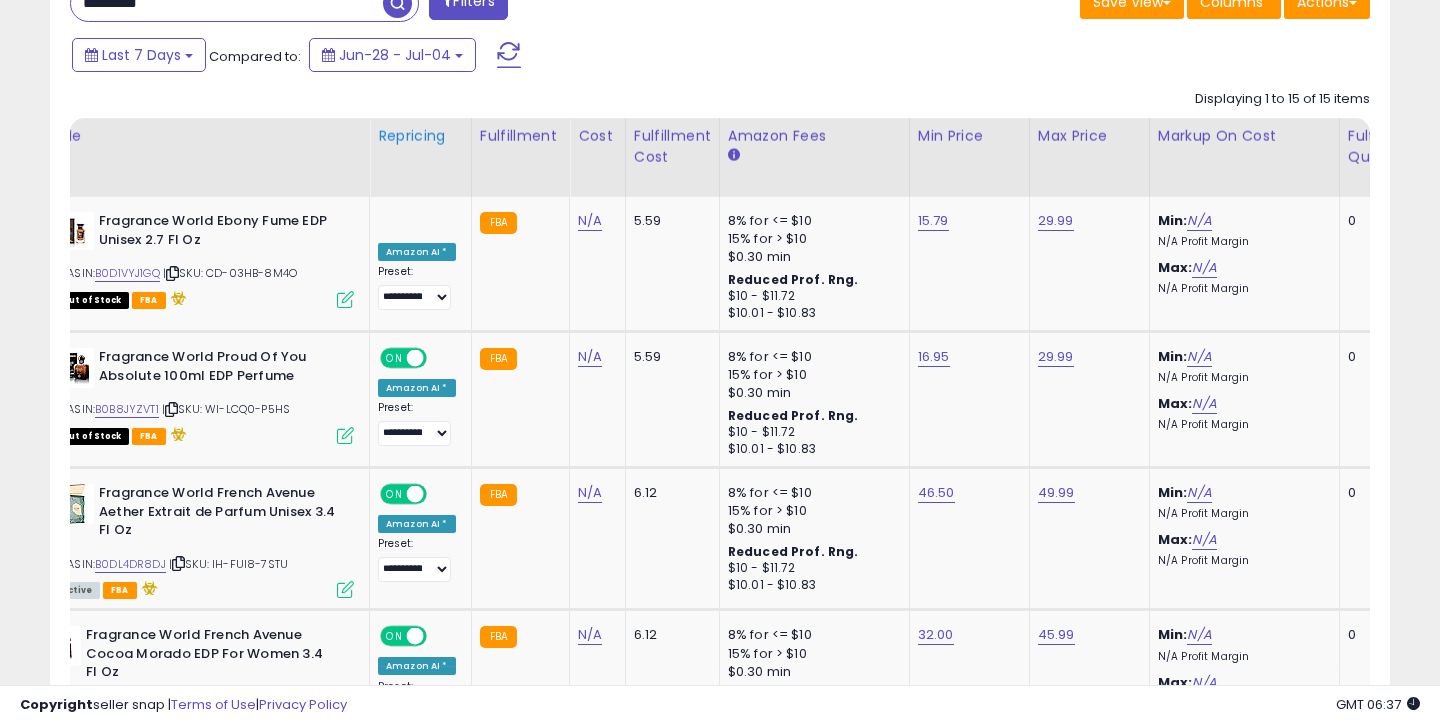 scroll, scrollTop: 718, scrollLeft: 0, axis: vertical 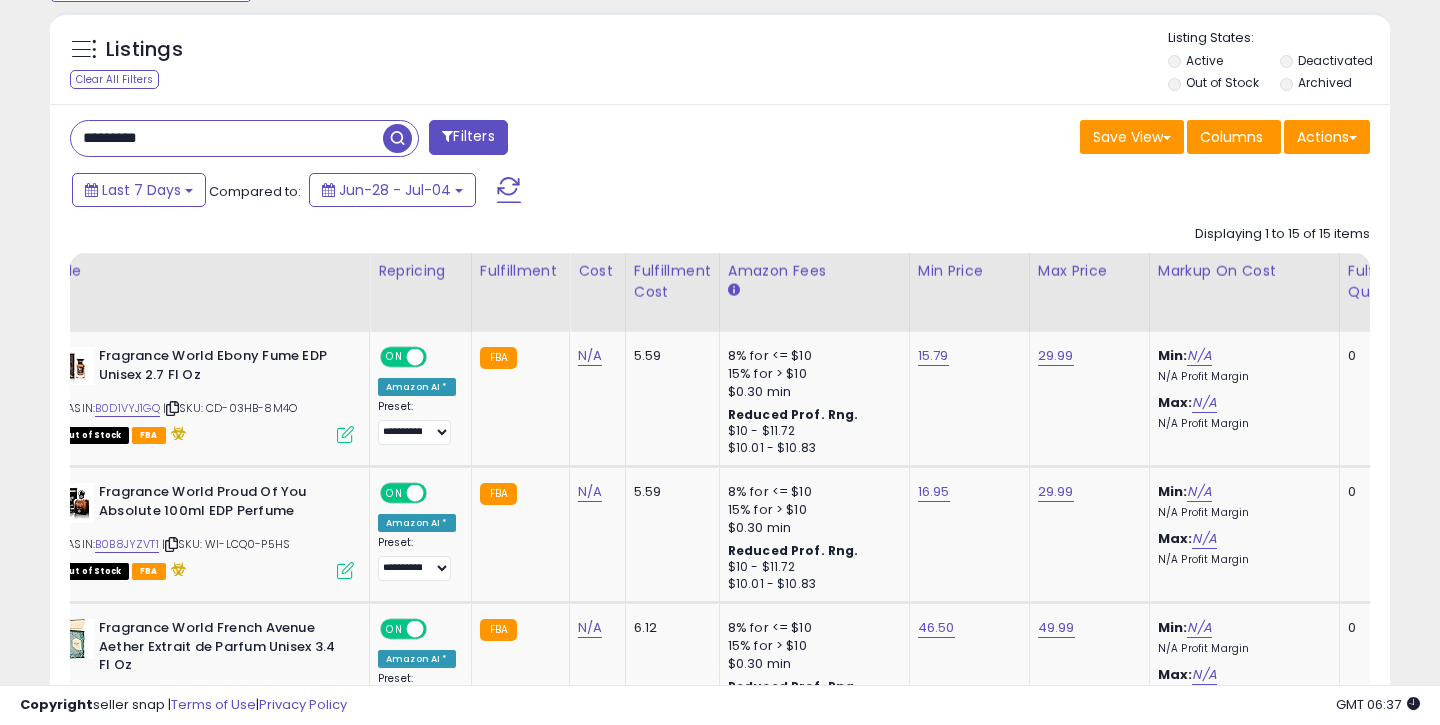 click on "*********" at bounding box center (227, 138) 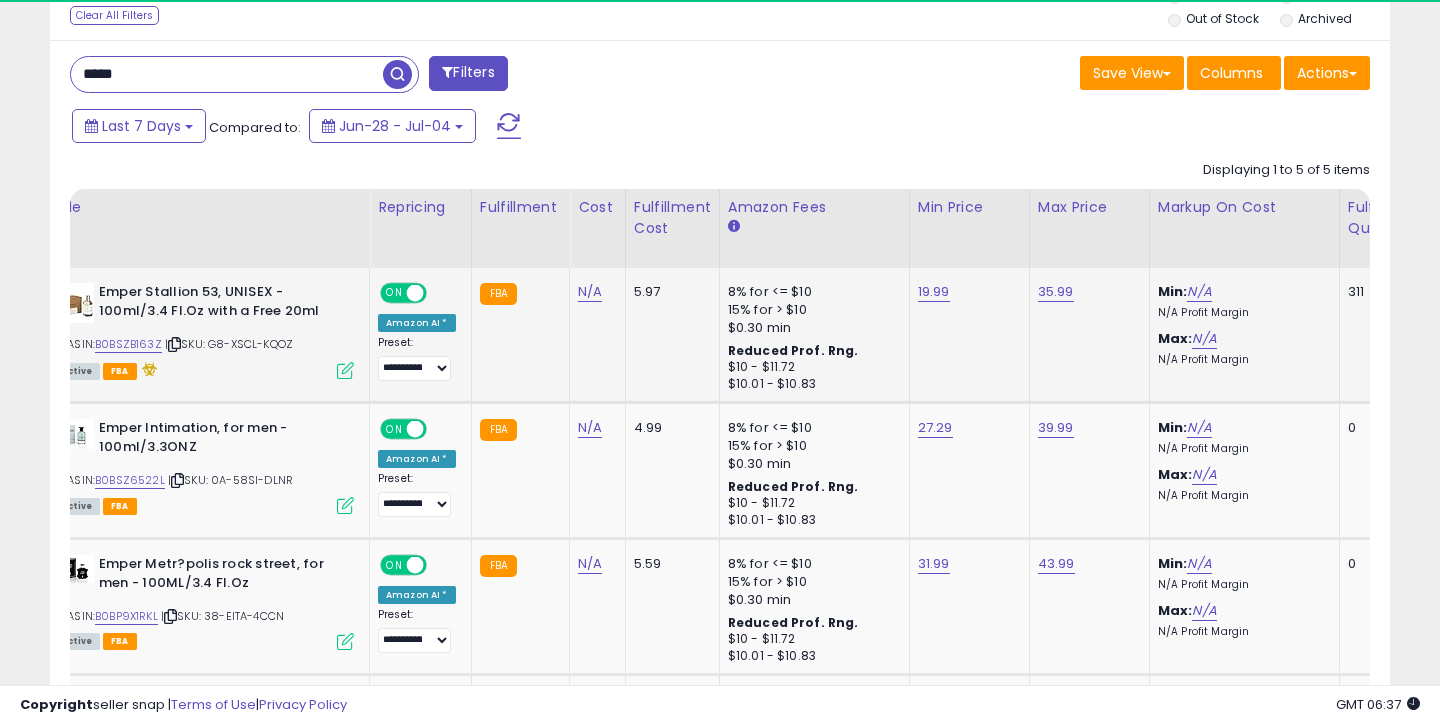 scroll, scrollTop: 797, scrollLeft: 0, axis: vertical 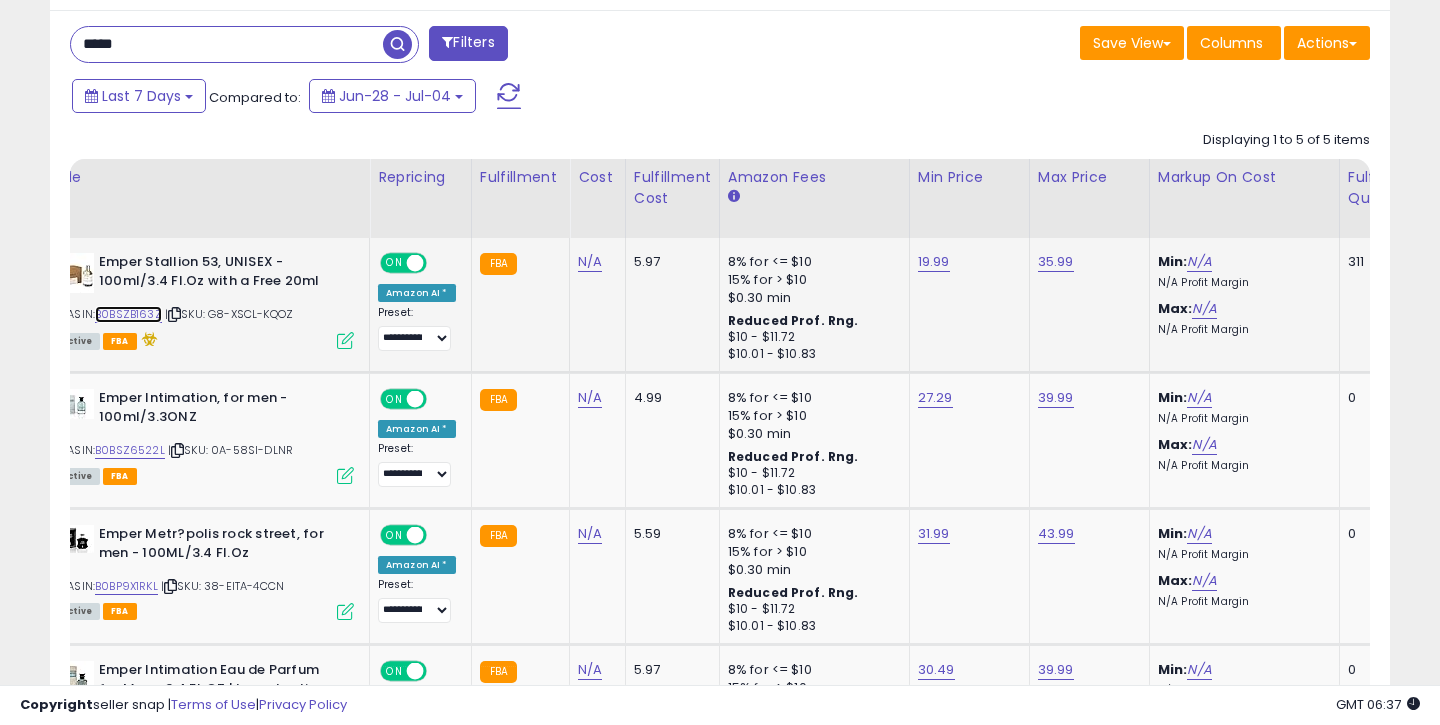 click on "B0BSZB163Z" at bounding box center (128, 314) 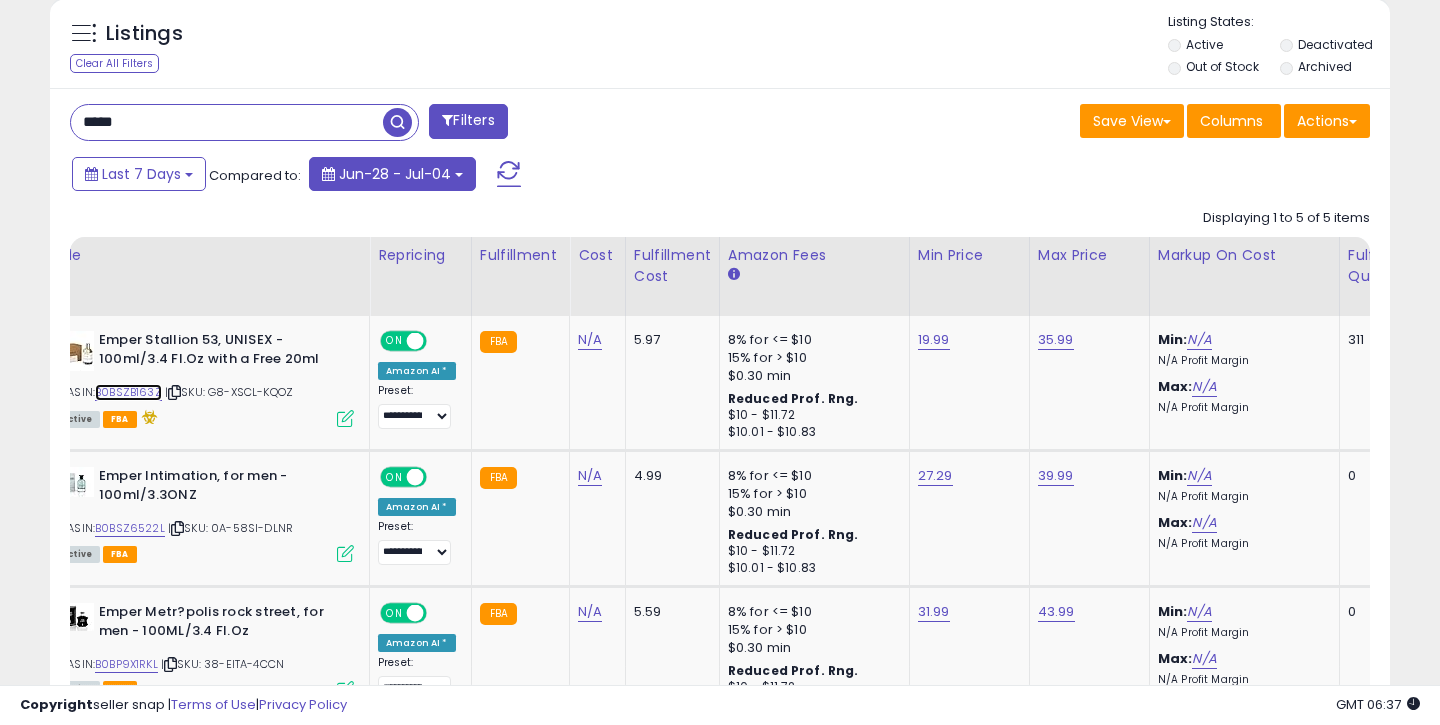 scroll, scrollTop: 702, scrollLeft: 0, axis: vertical 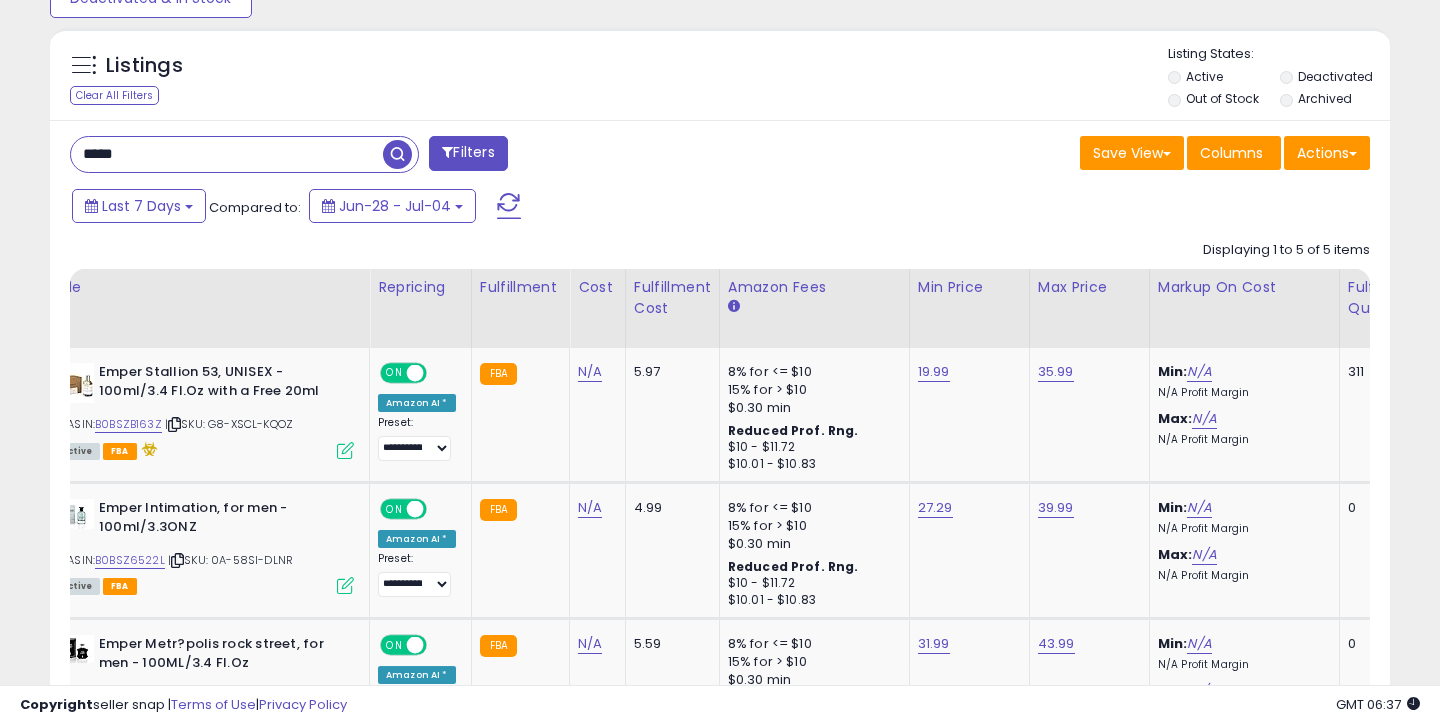 click on "*****" at bounding box center [227, 154] 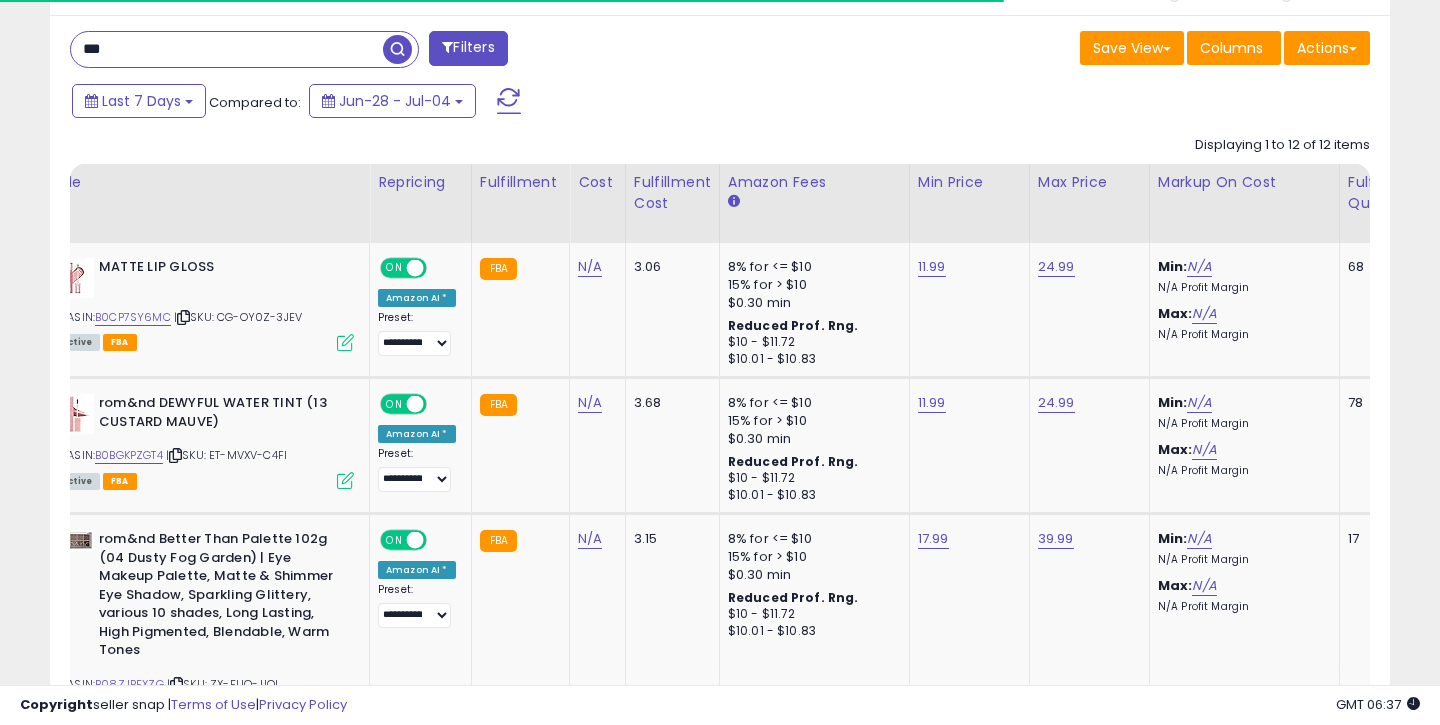 scroll, scrollTop: 808, scrollLeft: 0, axis: vertical 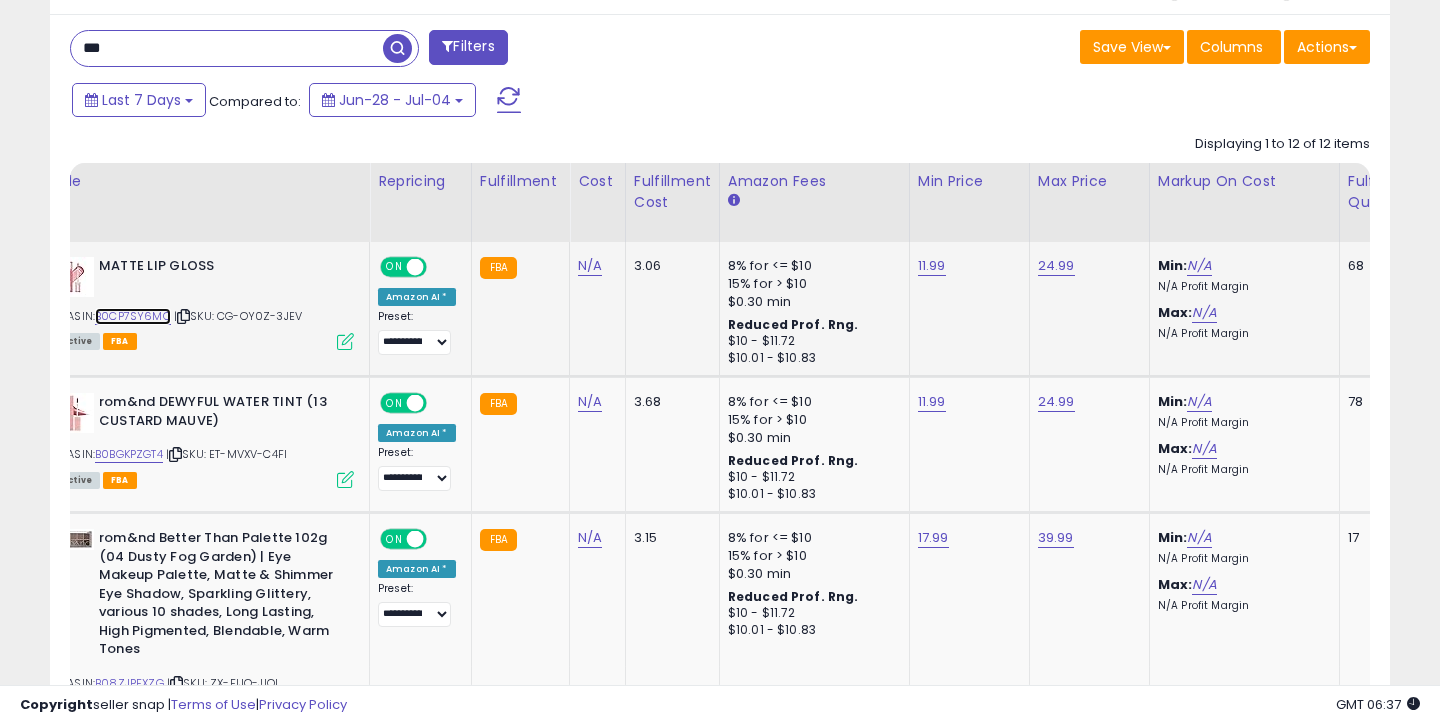 click on "B0CP7SY6MC" at bounding box center [133, 316] 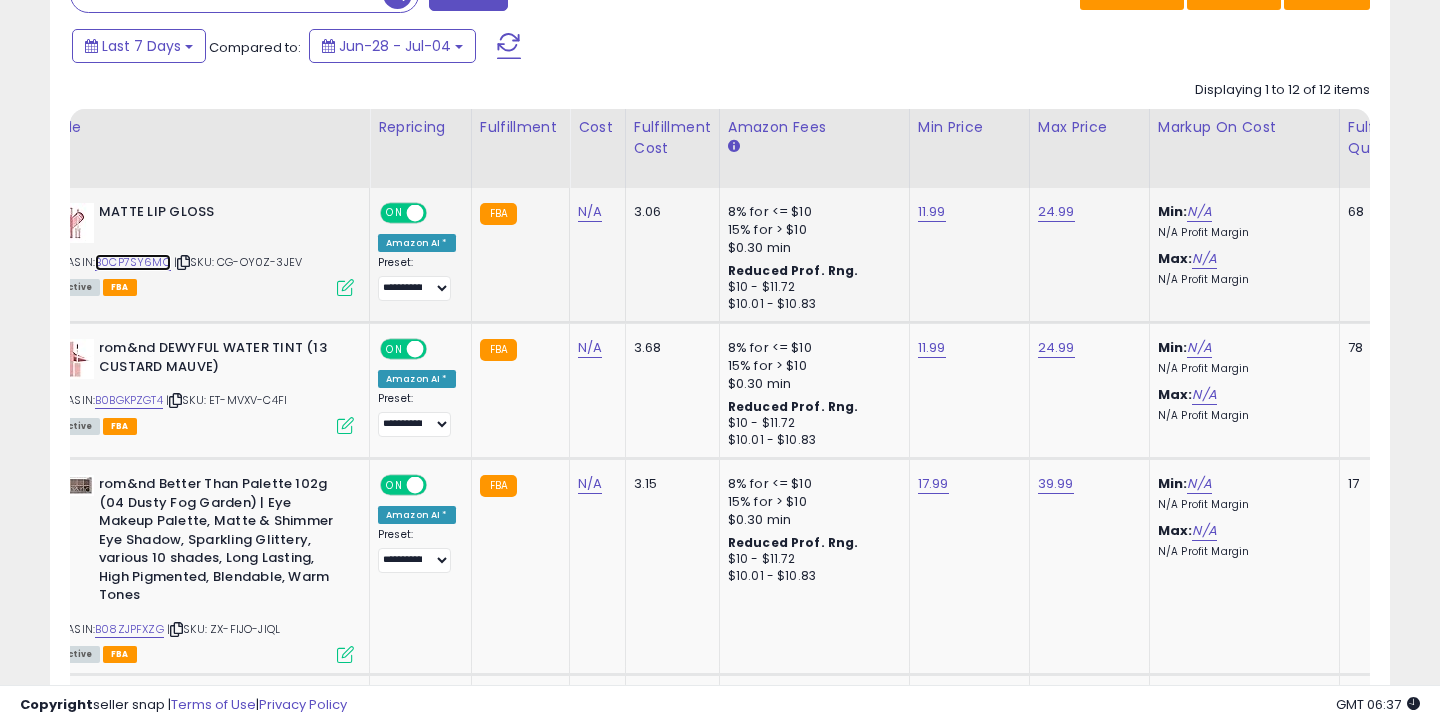 scroll, scrollTop: 872, scrollLeft: 0, axis: vertical 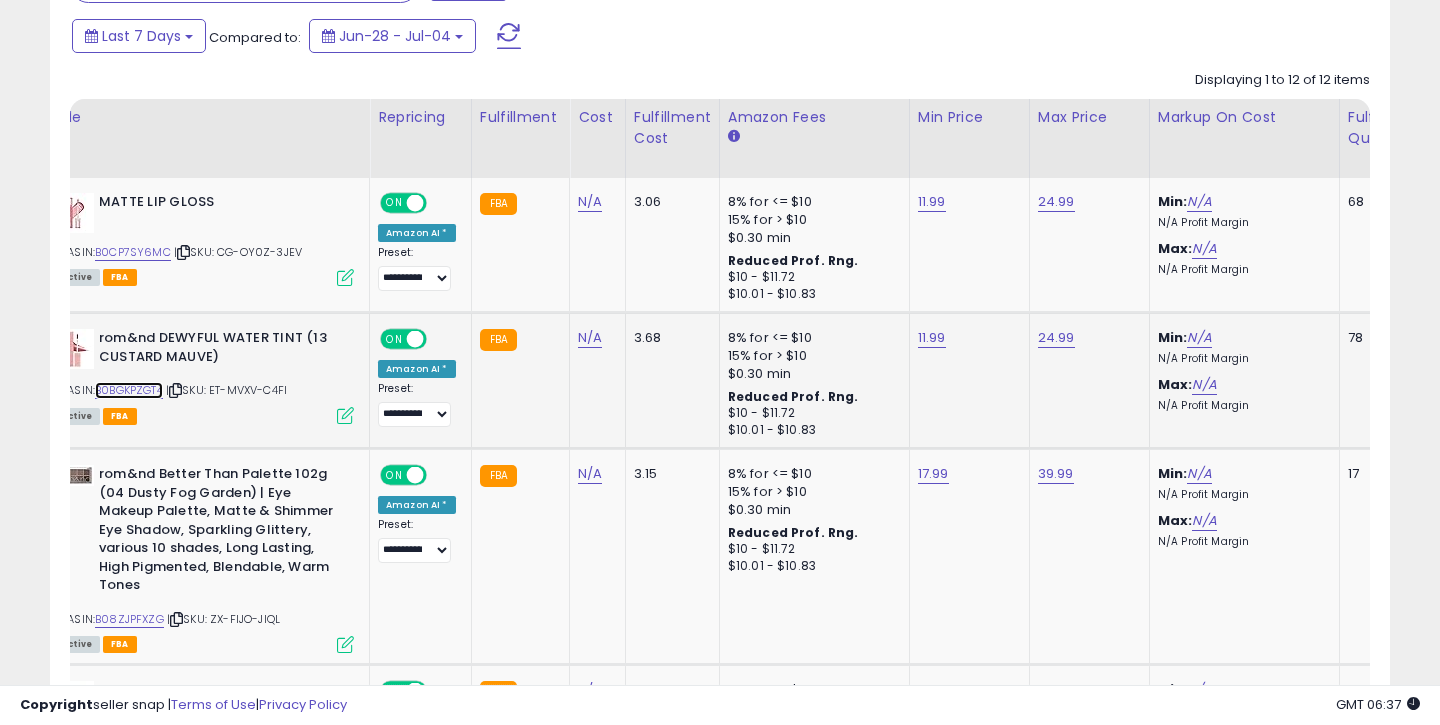 click on "B0BGKPZGT4" at bounding box center [129, 390] 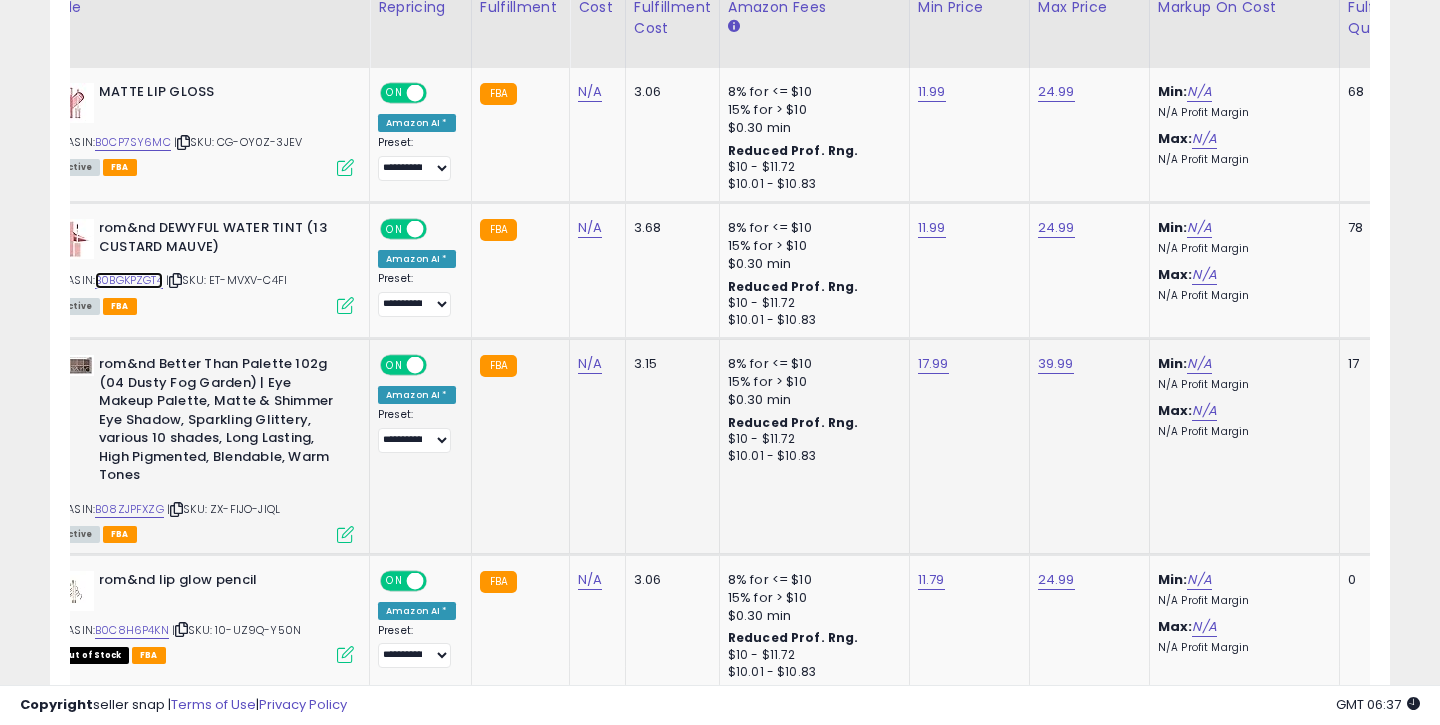scroll, scrollTop: 1003, scrollLeft: 0, axis: vertical 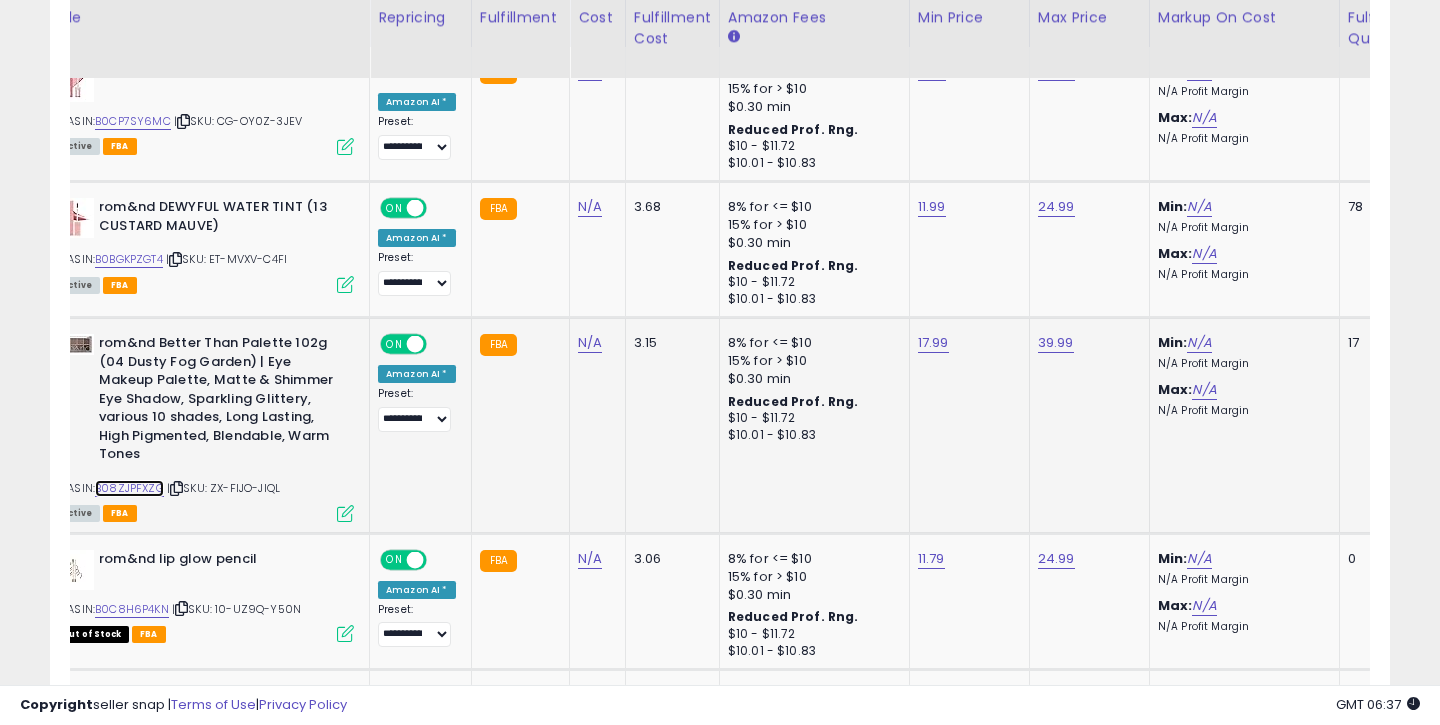 click on "B08ZJPFXZG" at bounding box center [129, 488] 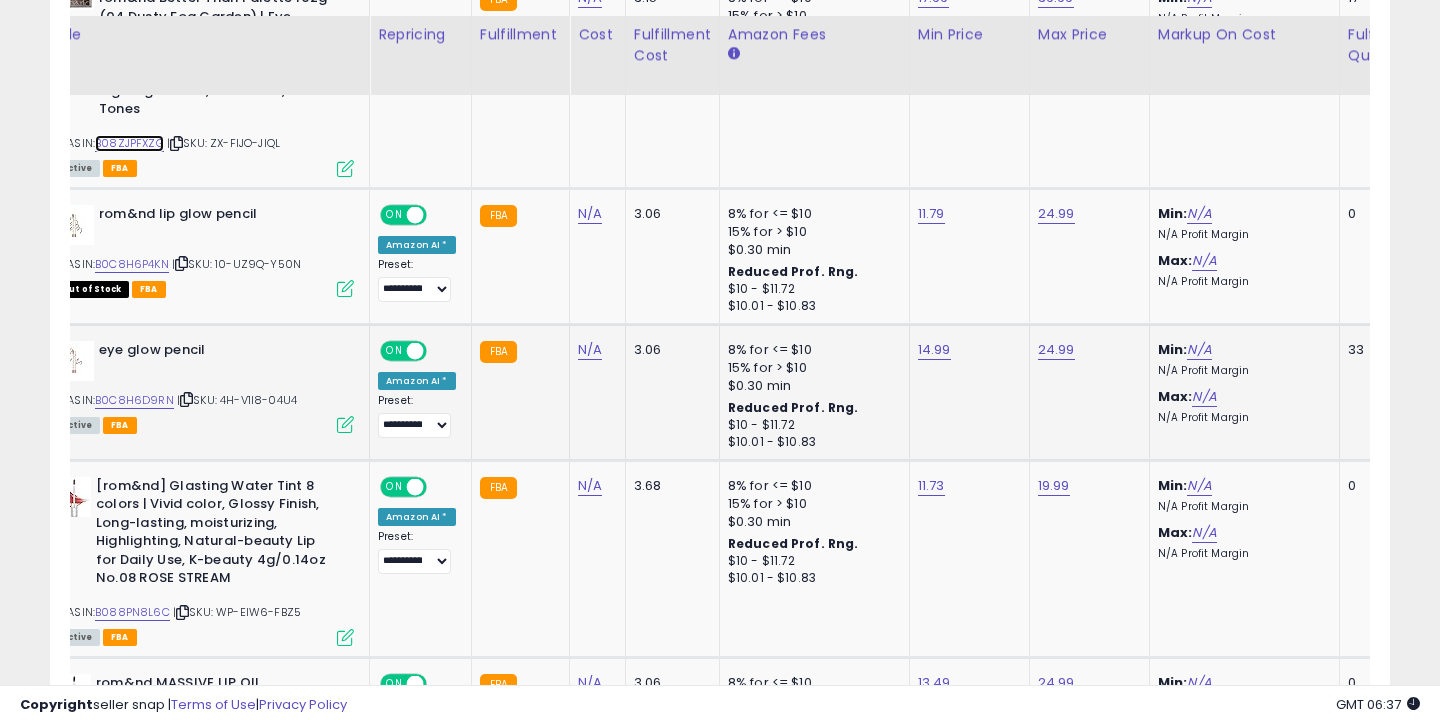 scroll, scrollTop: 1365, scrollLeft: 0, axis: vertical 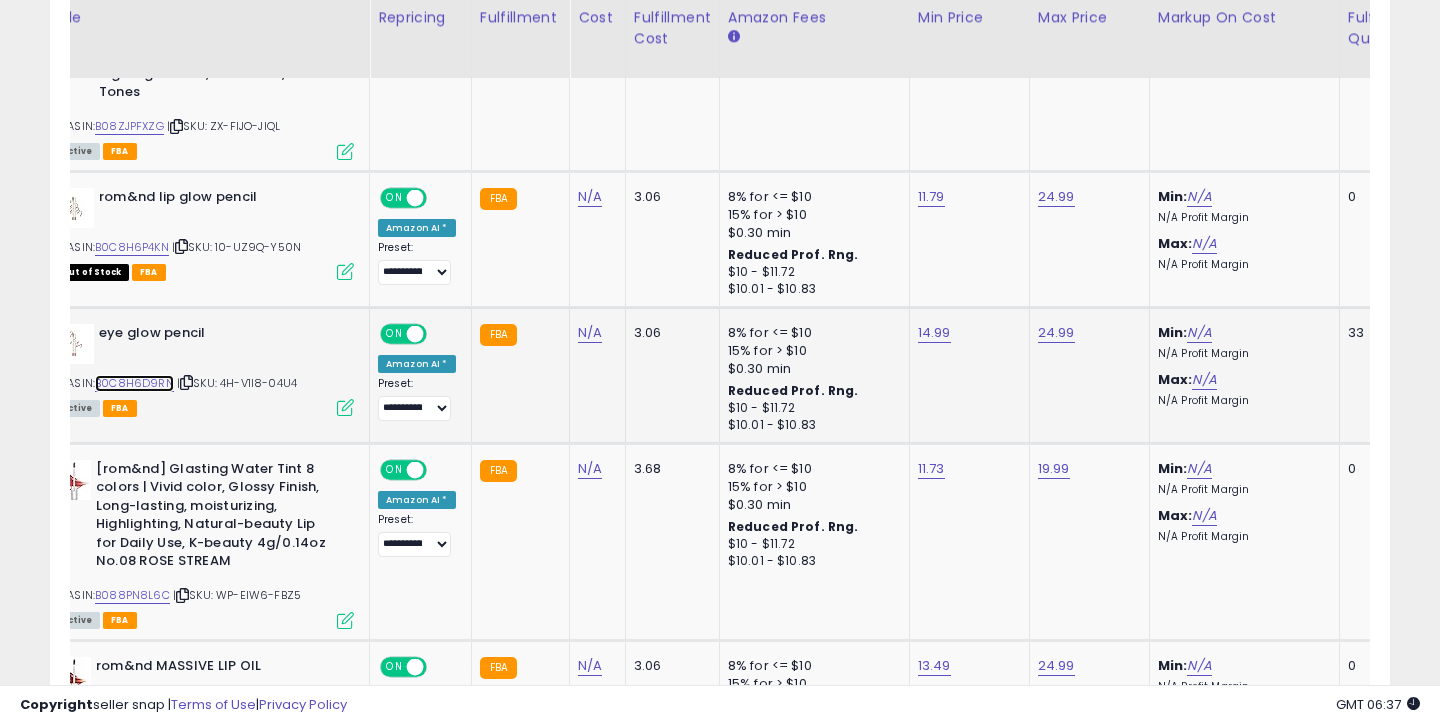 click on "B0C8H6D9RN" at bounding box center (134, 383) 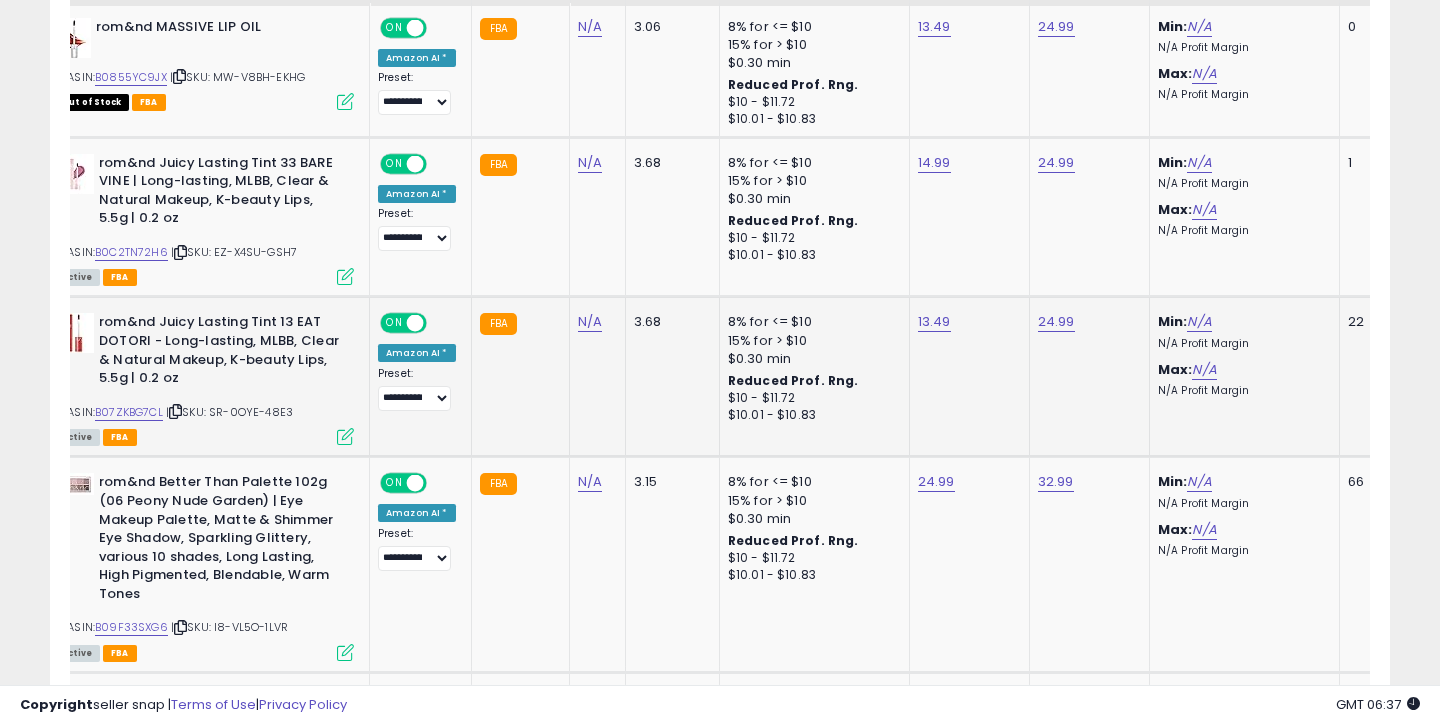 scroll, scrollTop: 2053, scrollLeft: 0, axis: vertical 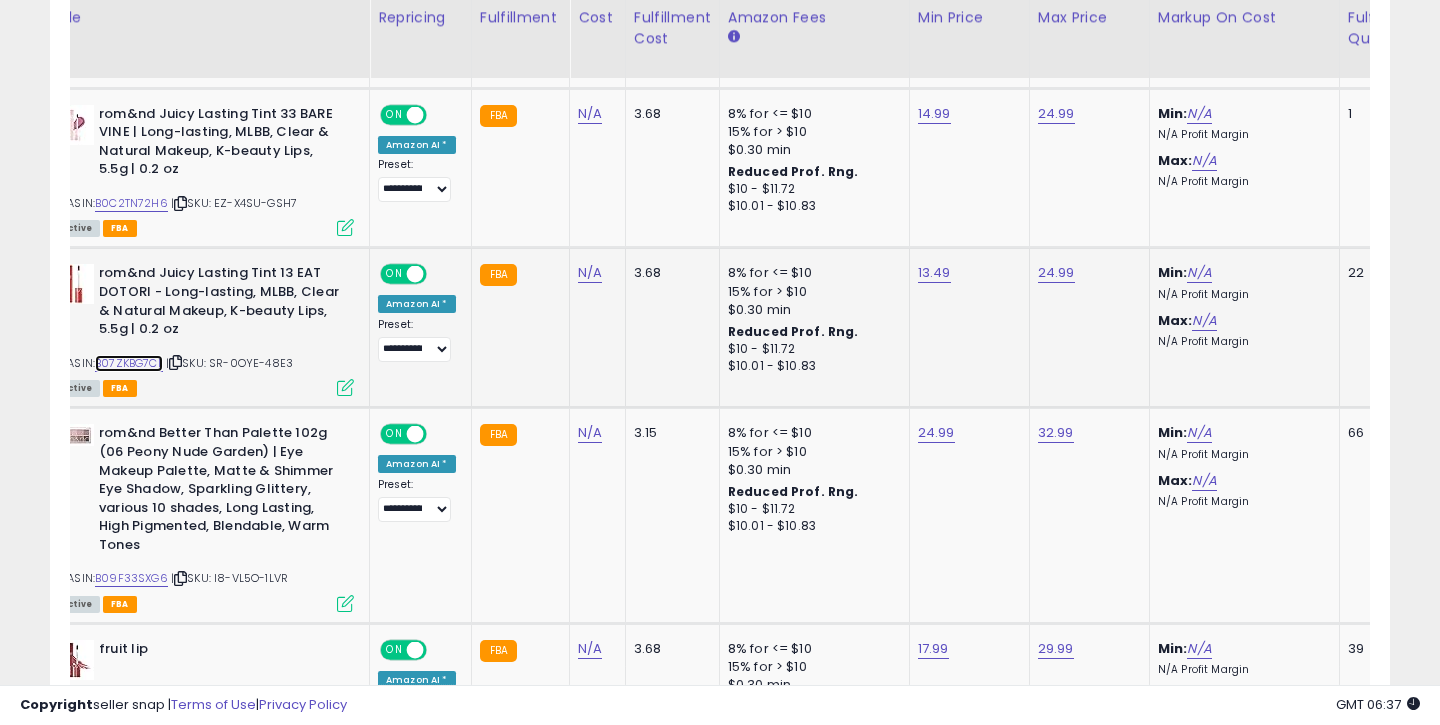 click on "B07ZKBG7CL" at bounding box center (129, 363) 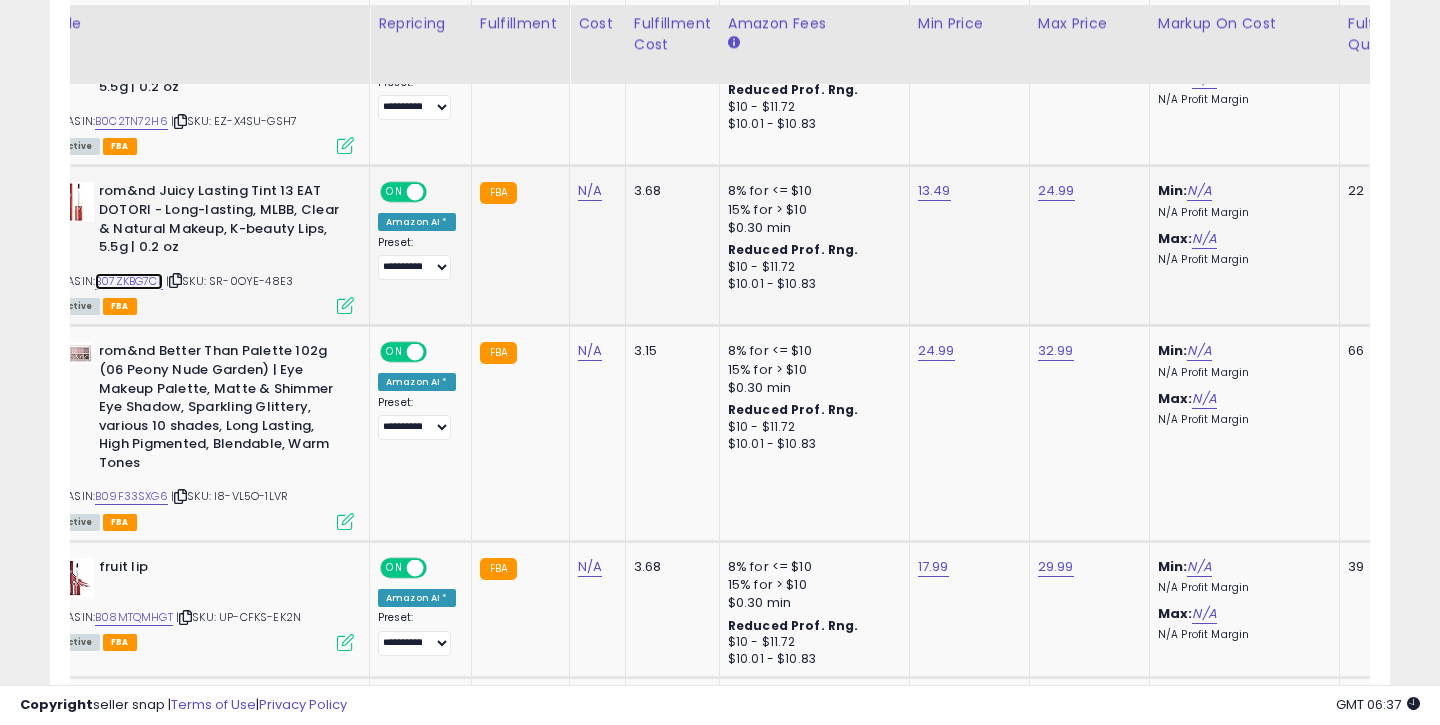 scroll, scrollTop: 2141, scrollLeft: 0, axis: vertical 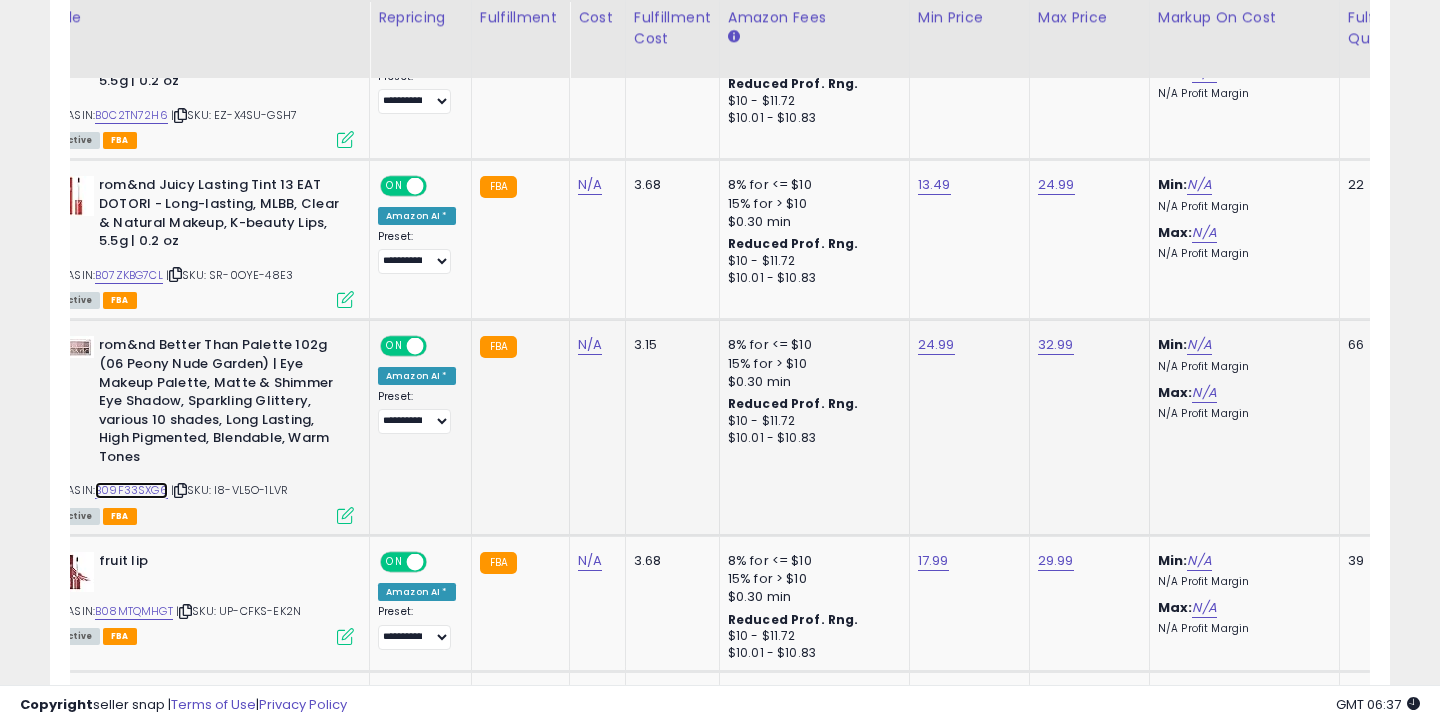 click on "B09F33SXG6" at bounding box center (131, 490) 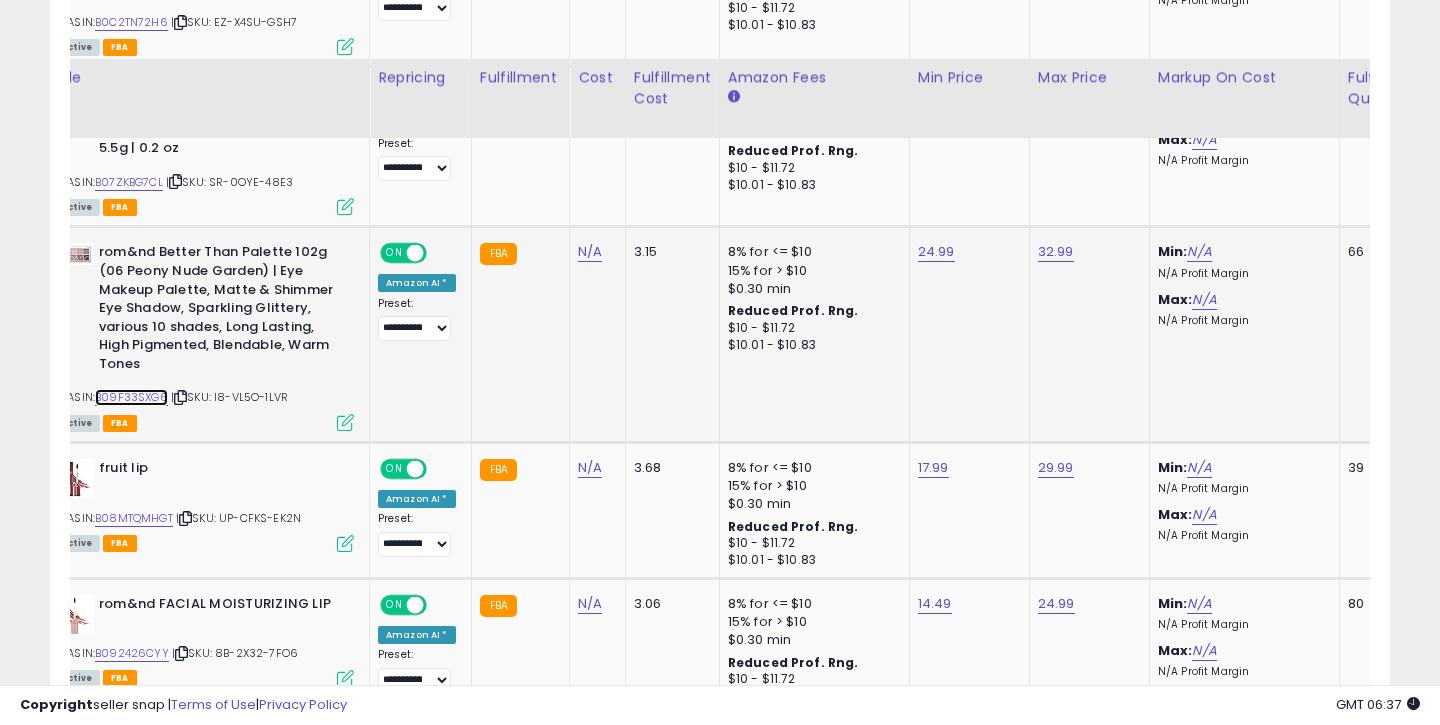 scroll, scrollTop: 2328, scrollLeft: 0, axis: vertical 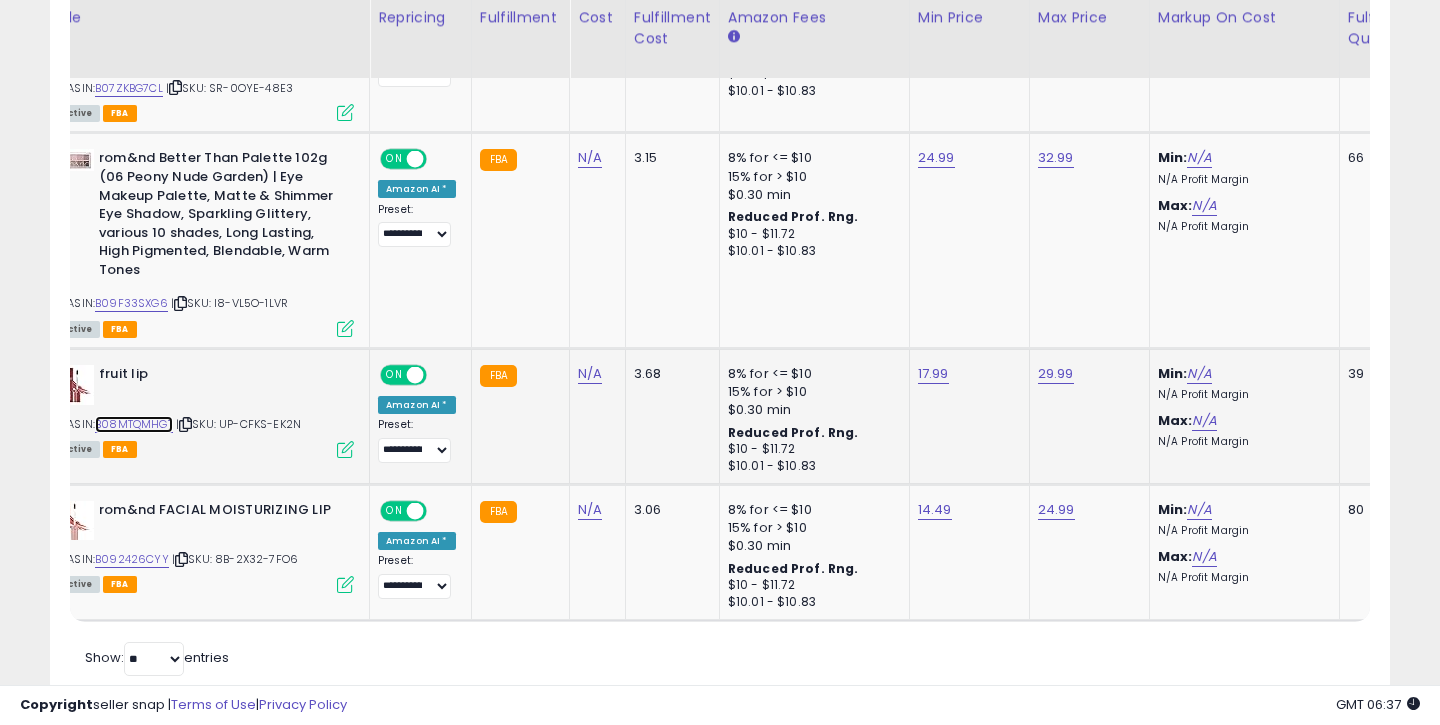 click on "B08MTQMHGT" at bounding box center [134, 424] 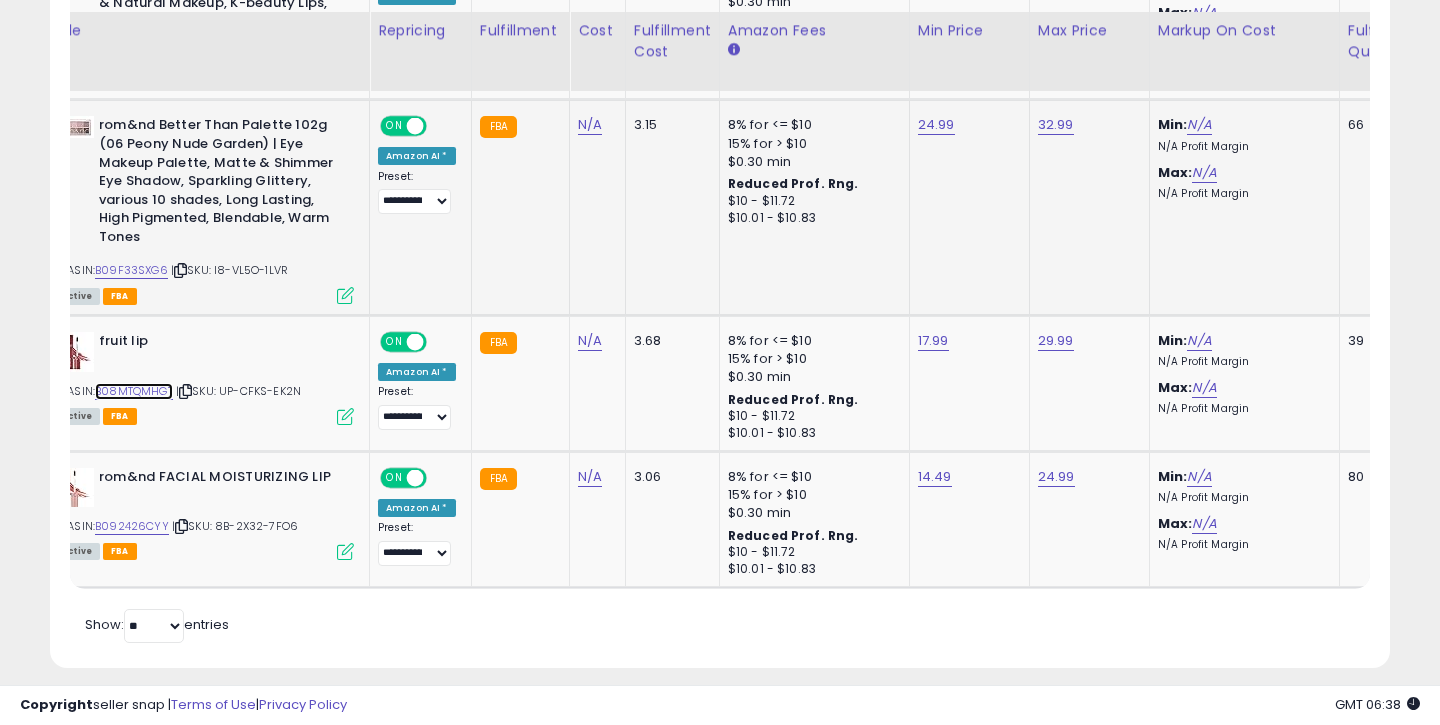 scroll, scrollTop: 2380, scrollLeft: 0, axis: vertical 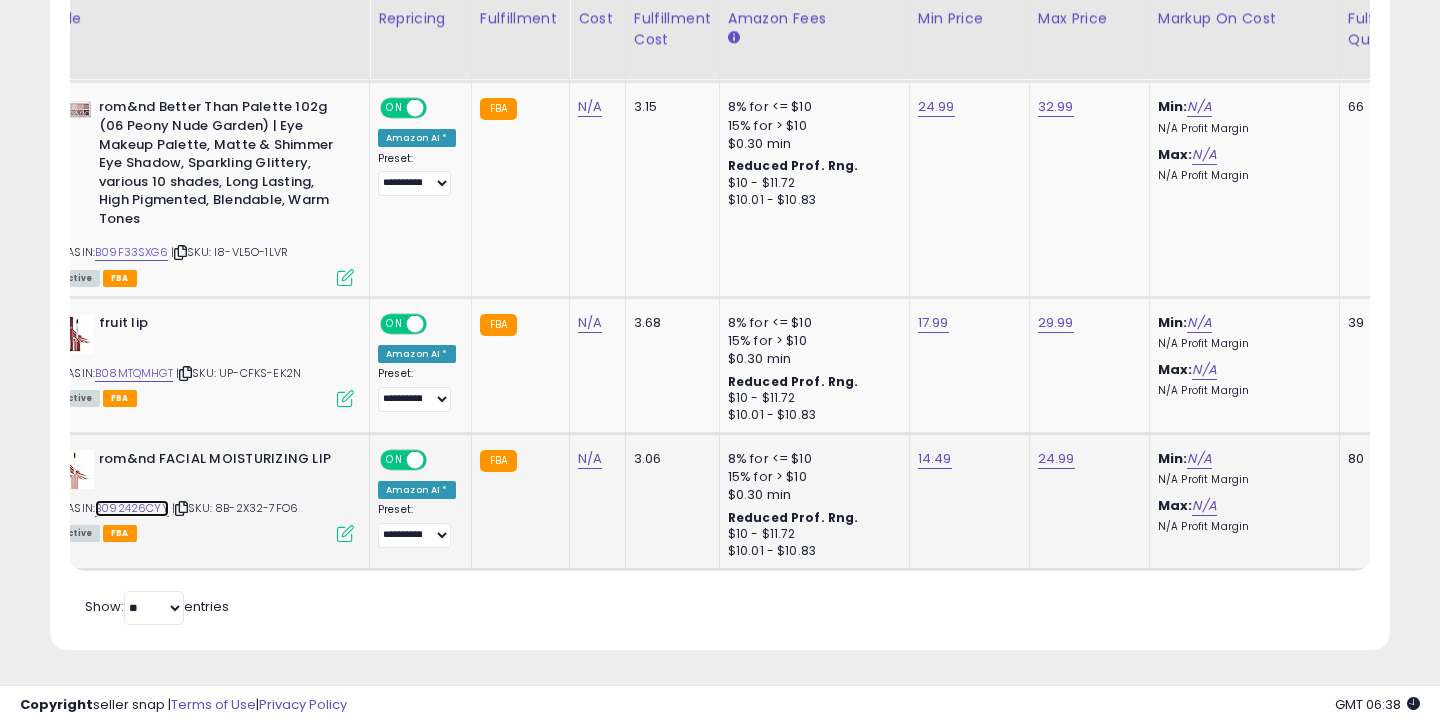 click on "B092426CYY" at bounding box center (132, 508) 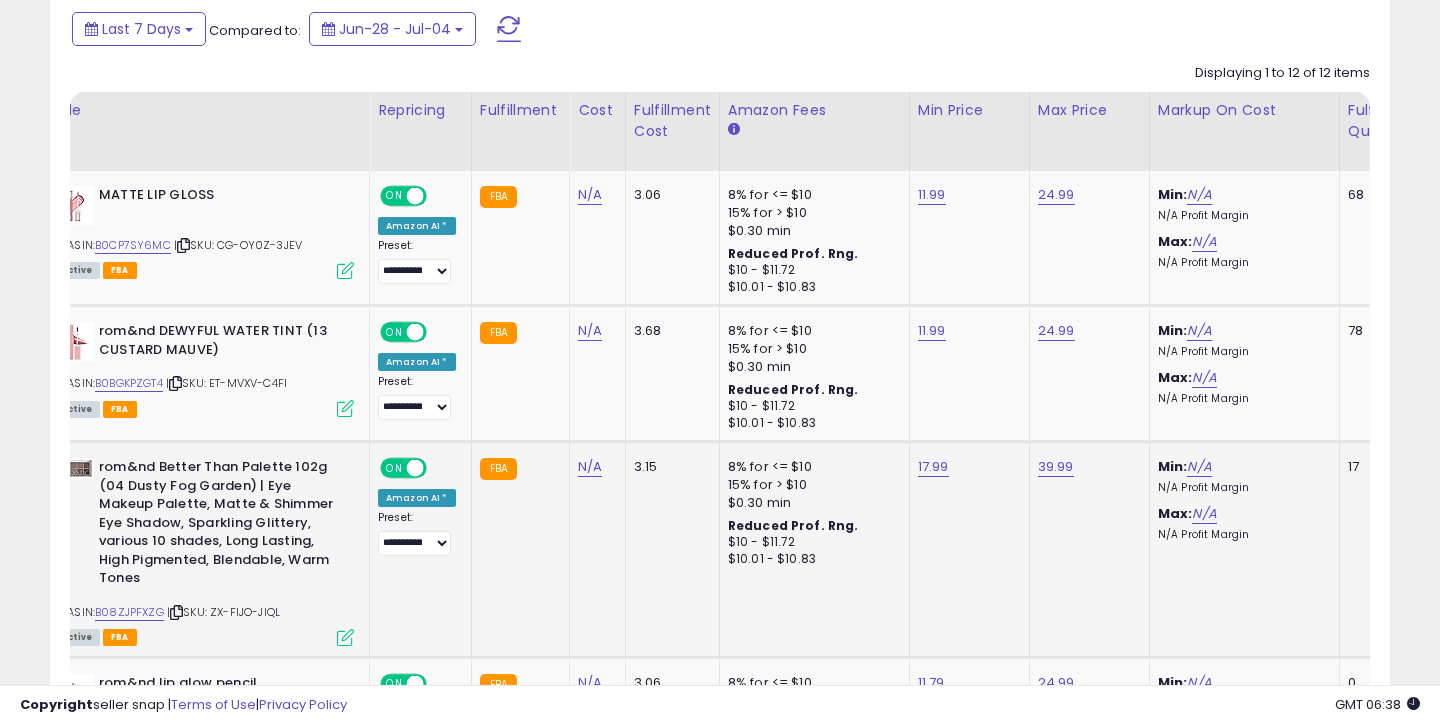 scroll, scrollTop: 519, scrollLeft: 0, axis: vertical 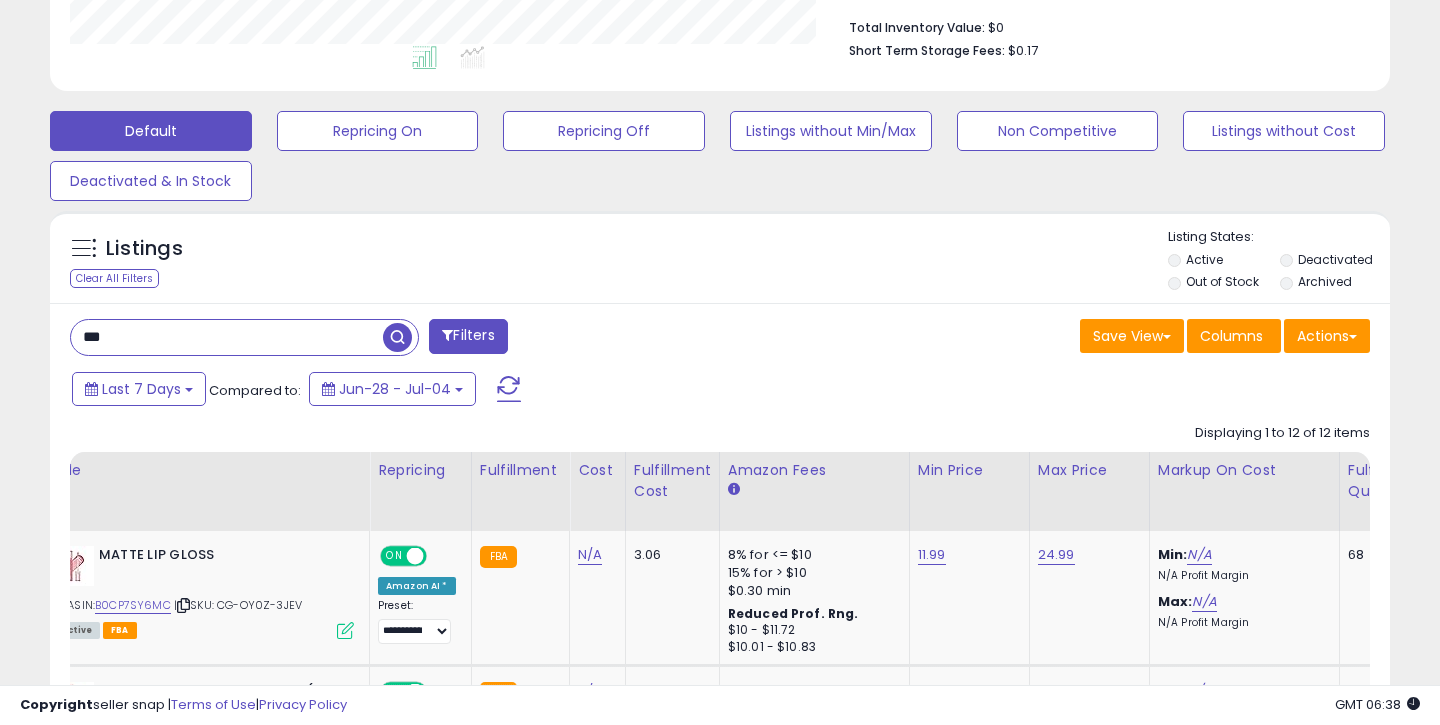 click on "***" at bounding box center [227, 337] 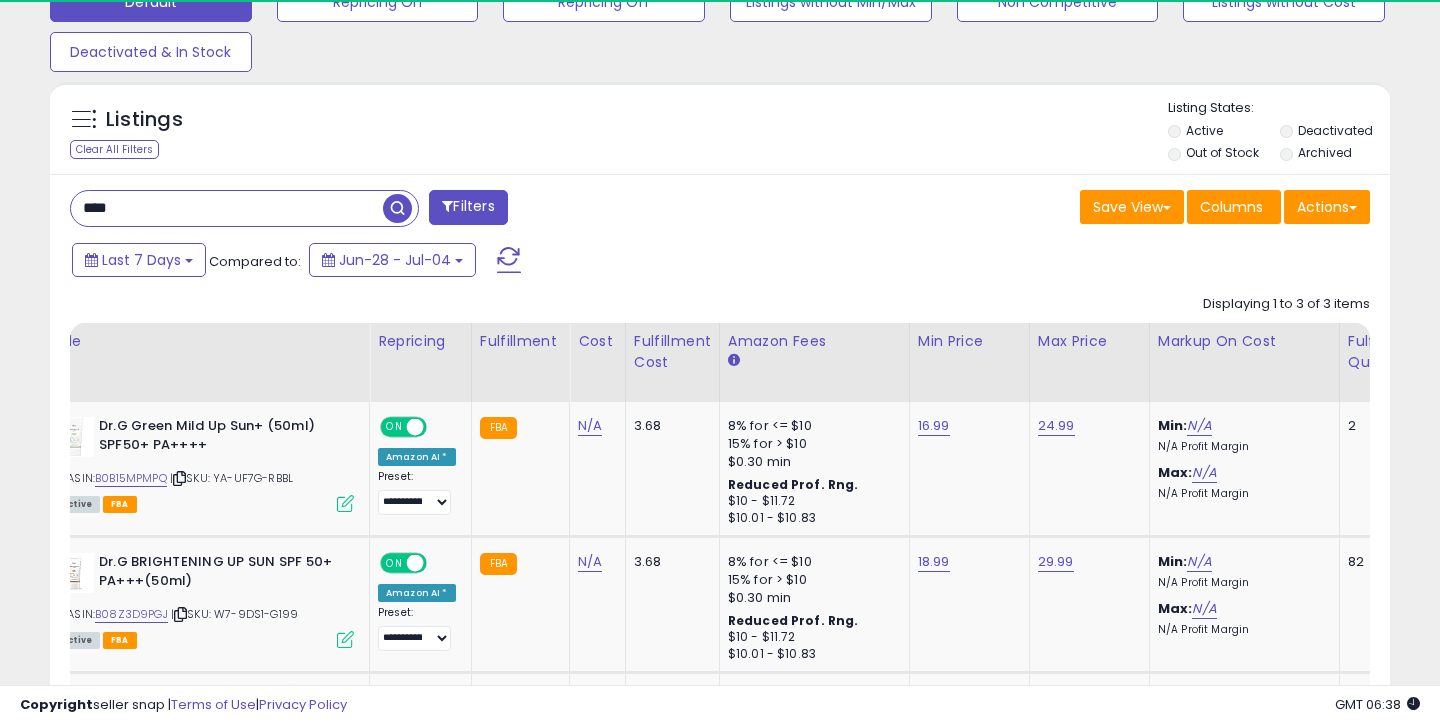 scroll, scrollTop: 658, scrollLeft: 0, axis: vertical 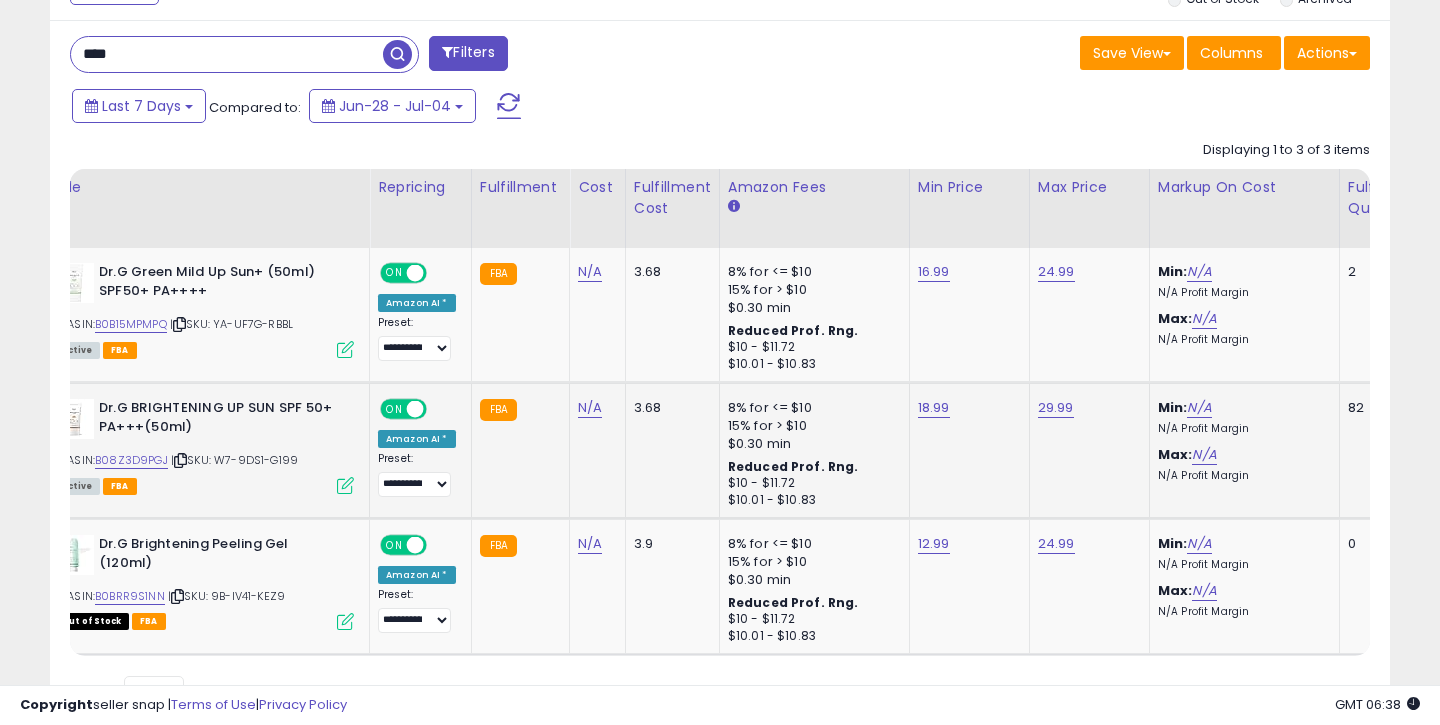 click on "ASIN:  B08Z3D9PGJ    |   SKU: W7-9DS1-G199 Active FBA" at bounding box center [204, 445] 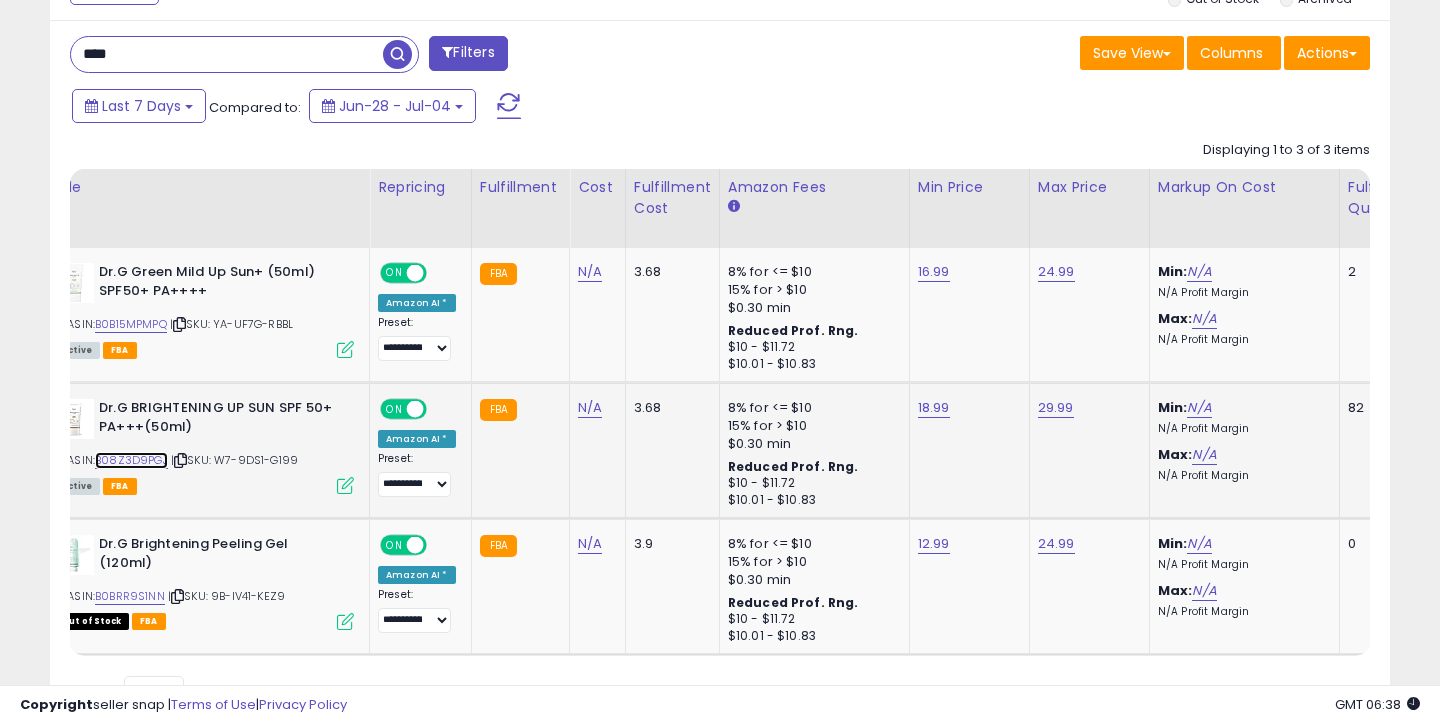 click on "B08Z3D9PGJ" at bounding box center (131, 460) 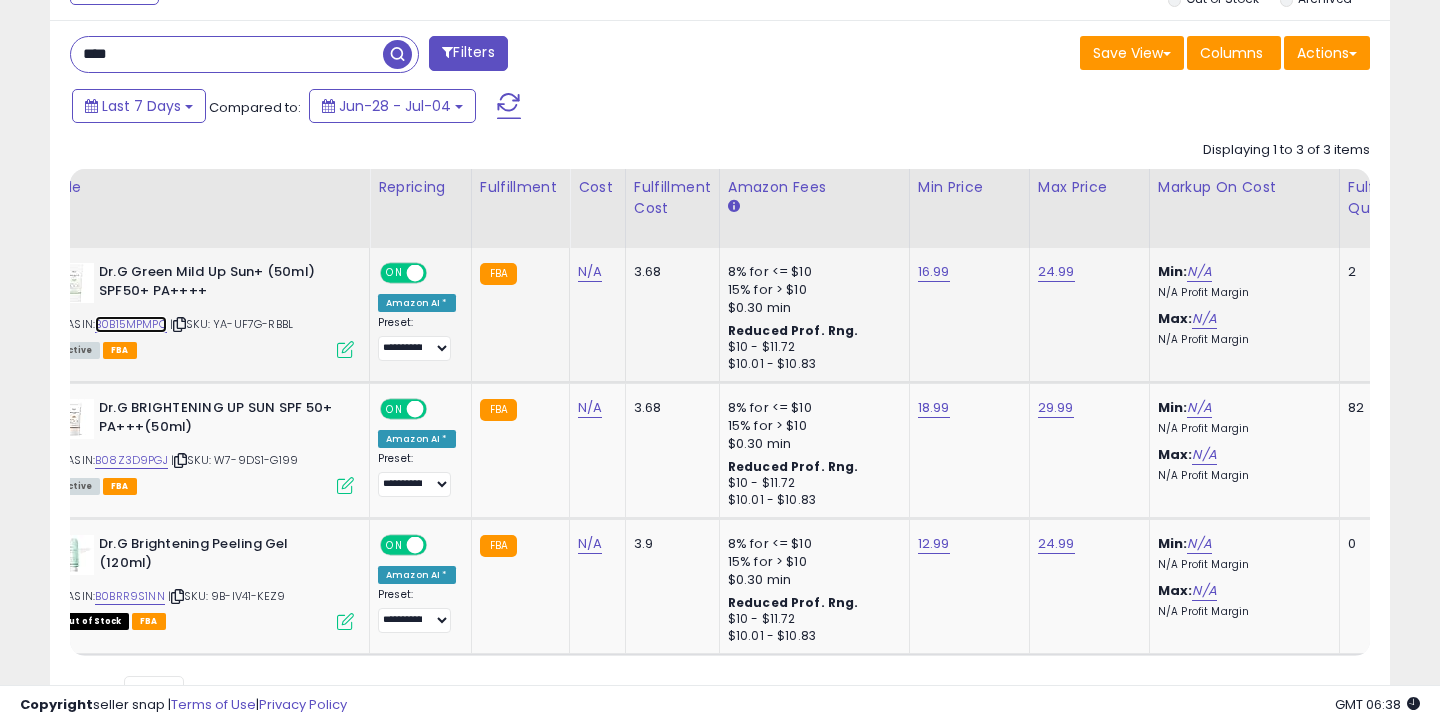 click on "B0B15MPMPQ" at bounding box center (131, 324) 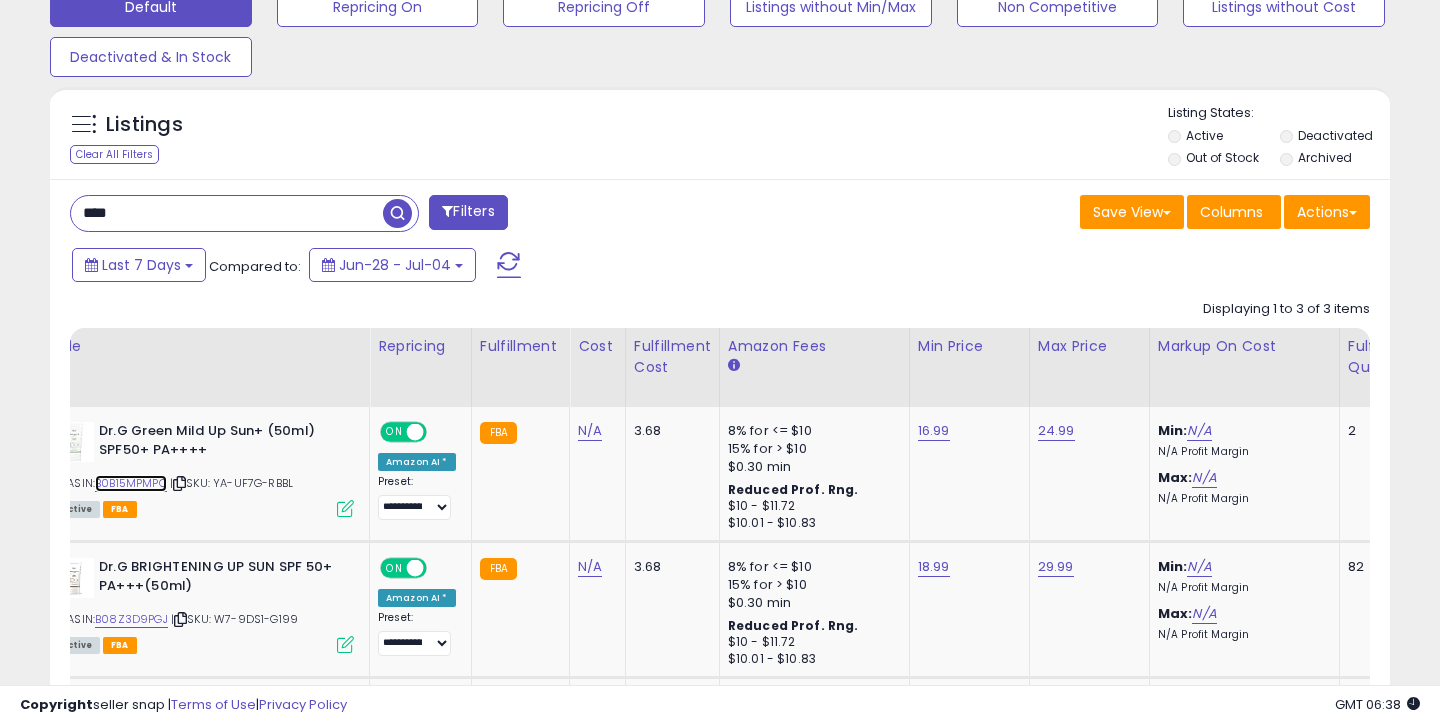 scroll, scrollTop: 606, scrollLeft: 0, axis: vertical 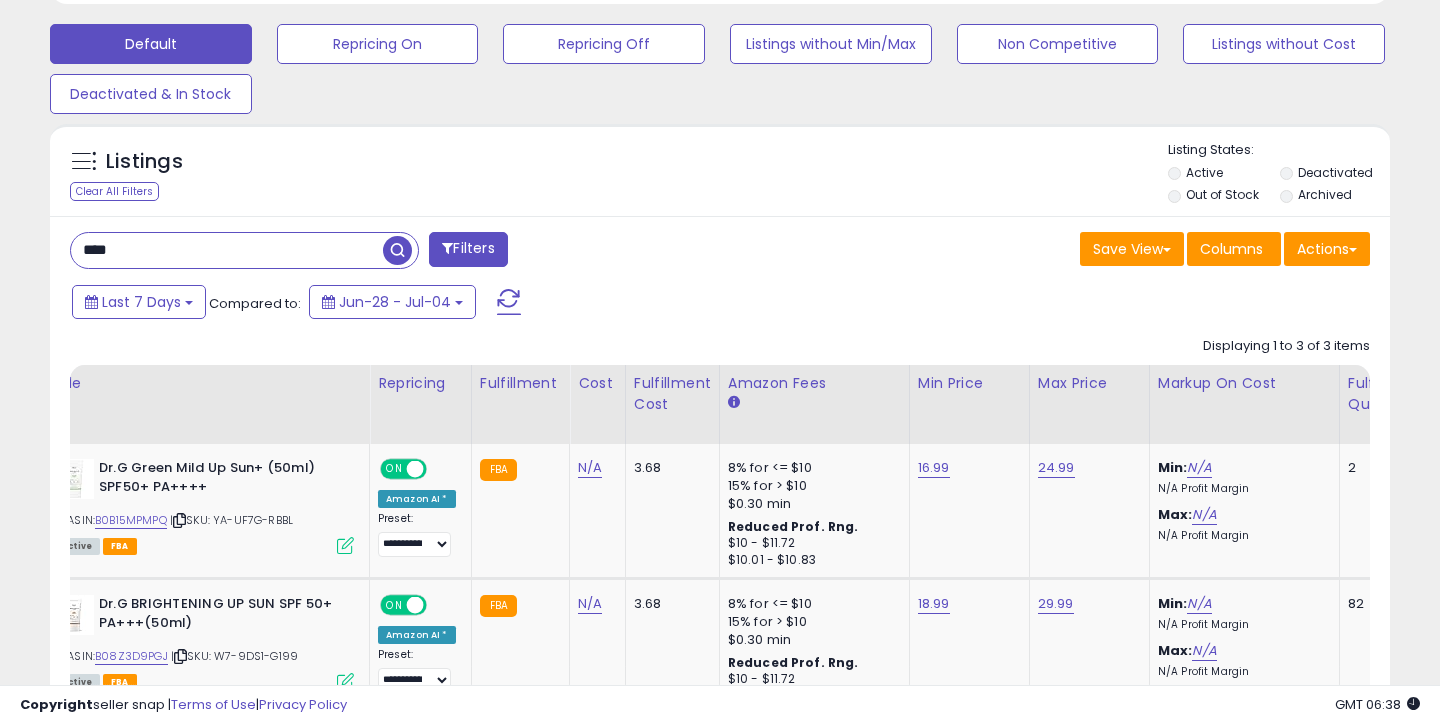 click on "****" at bounding box center [227, 250] 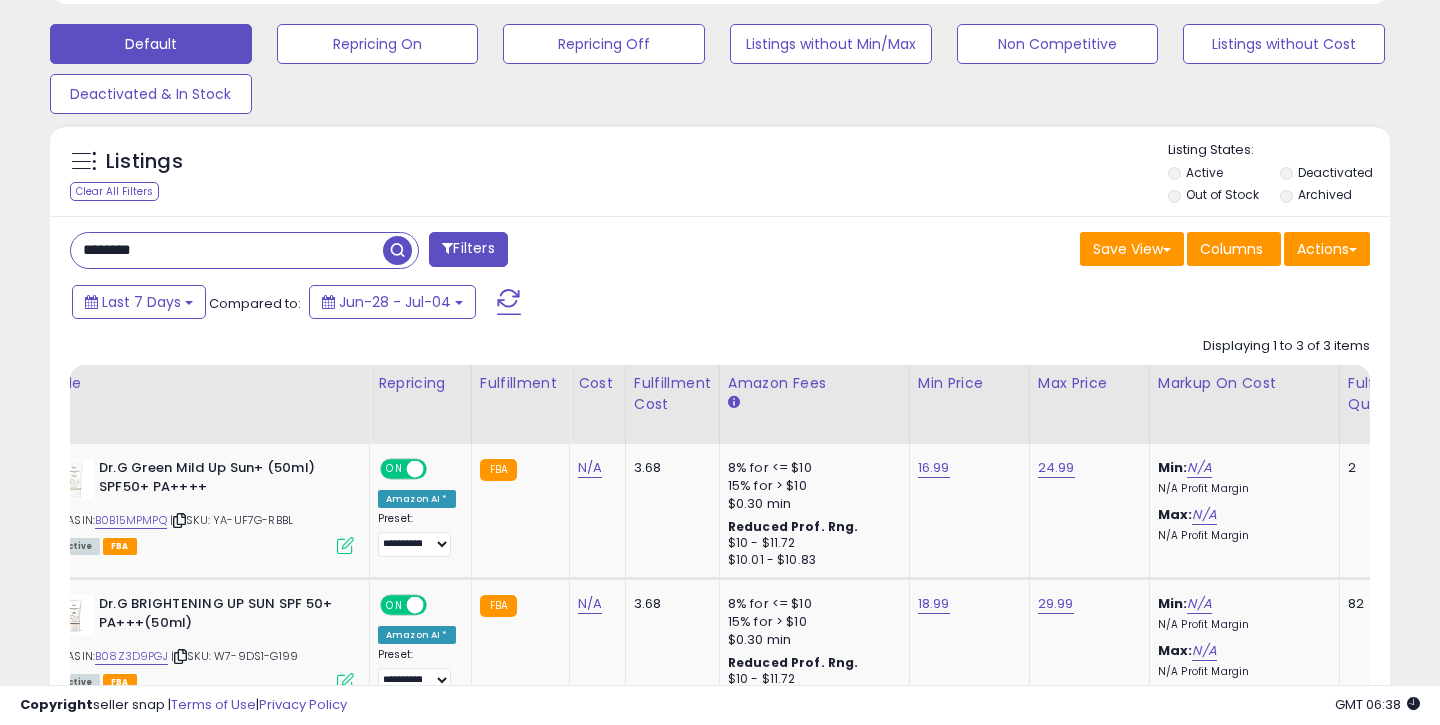 type on "********" 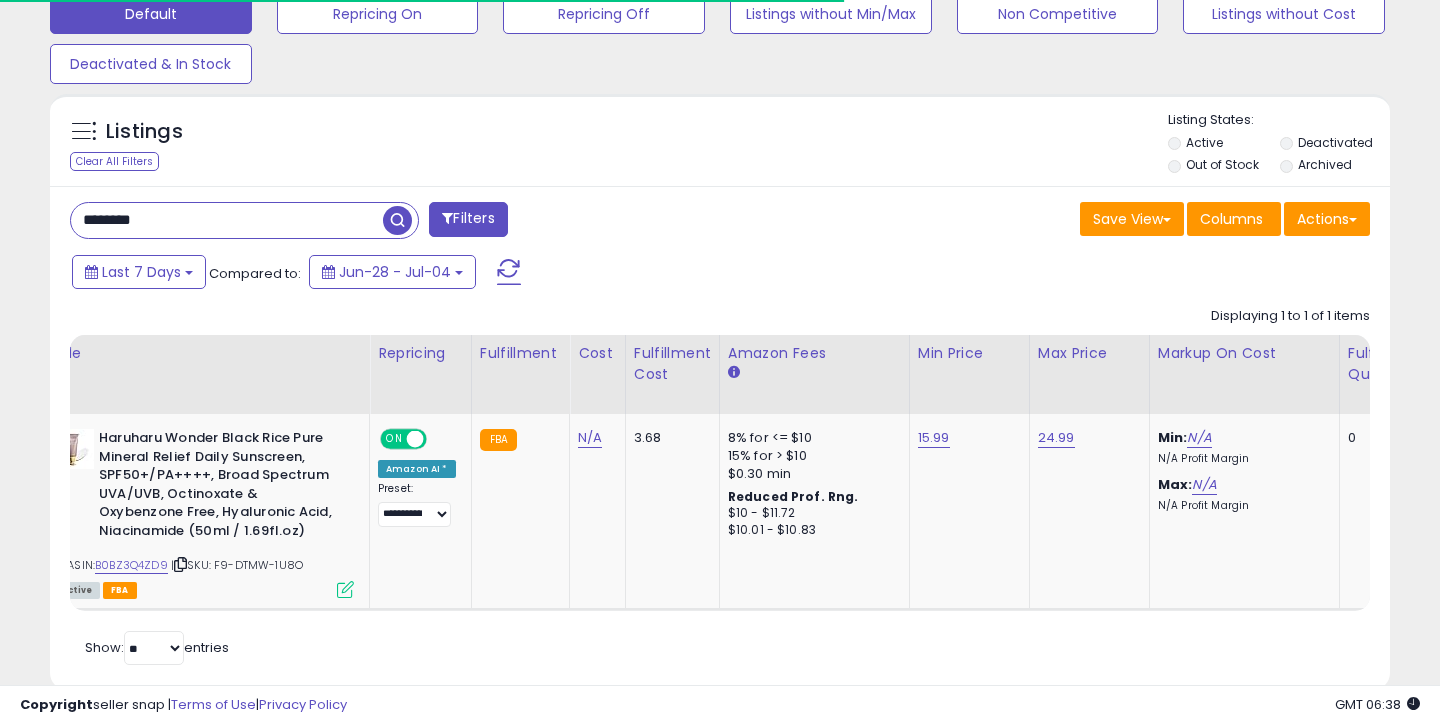 scroll, scrollTop: 640, scrollLeft: 0, axis: vertical 